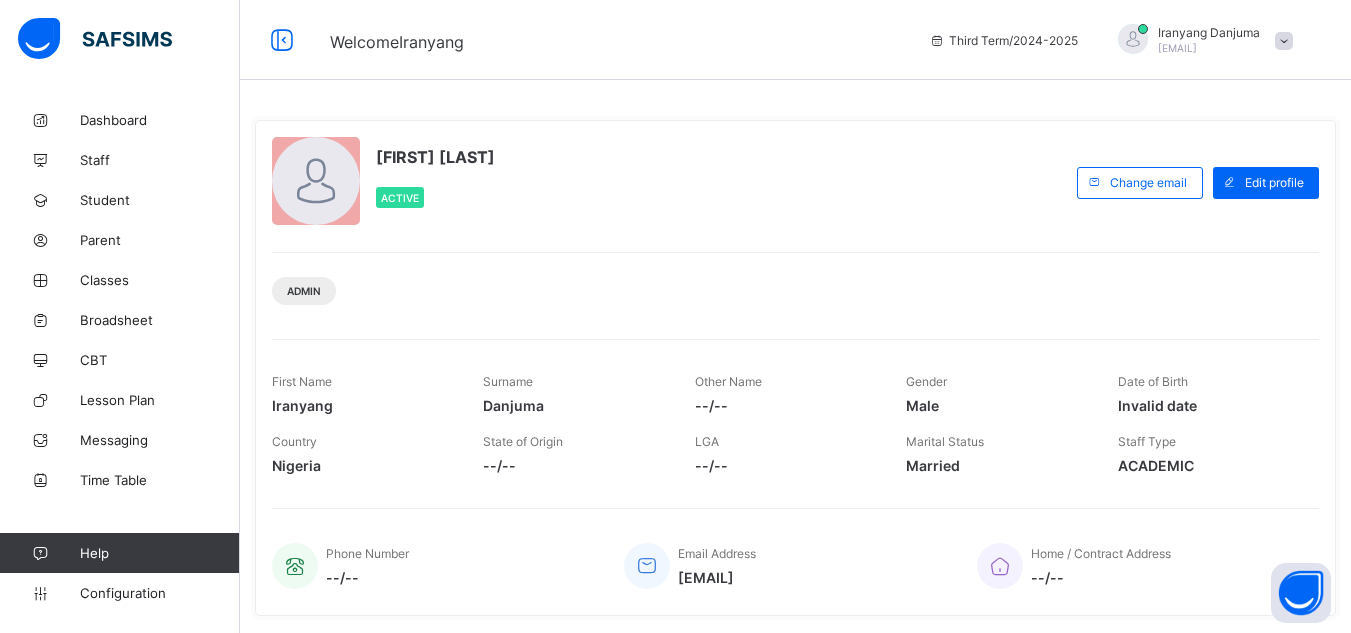 scroll, scrollTop: 0, scrollLeft: 0, axis: both 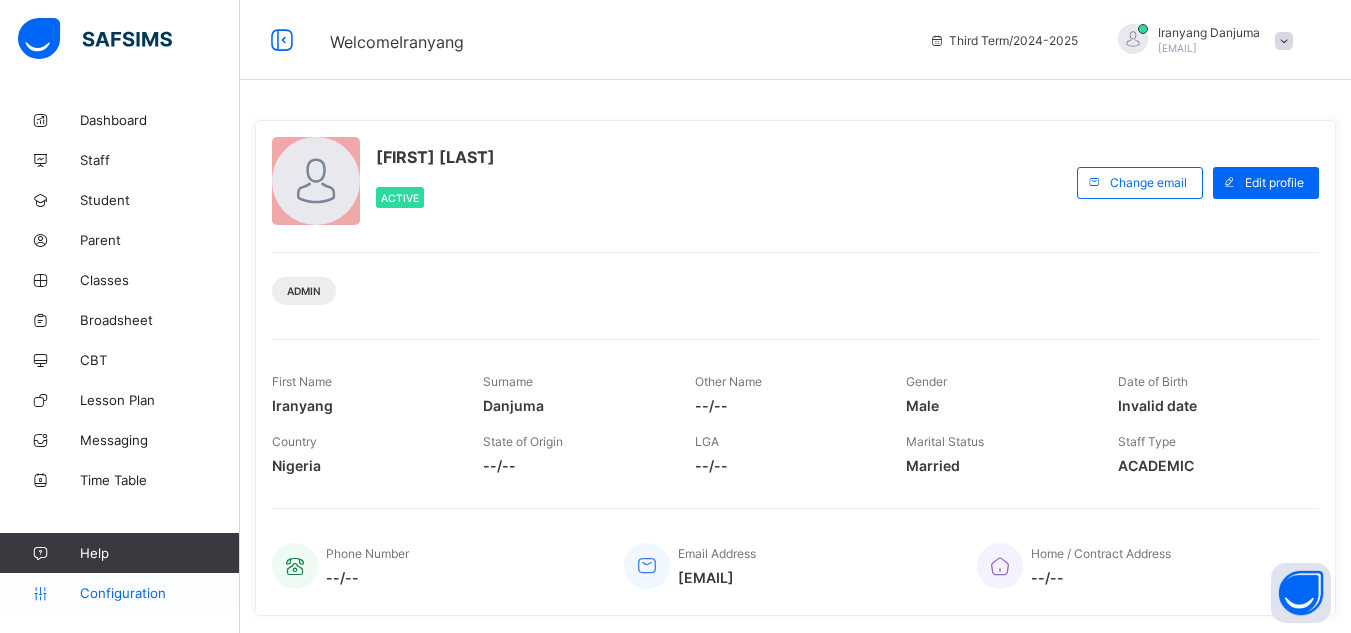 click on "Configuration" at bounding box center [159, 593] 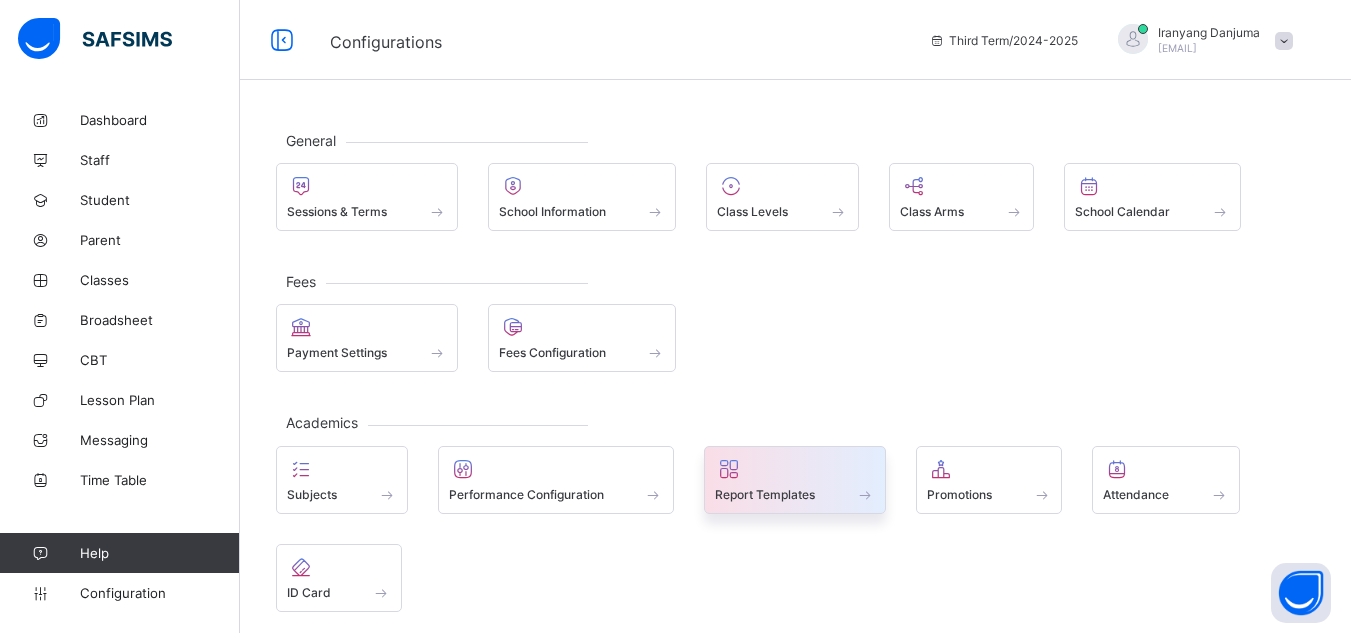 click on "Report Templates" at bounding box center [765, 494] 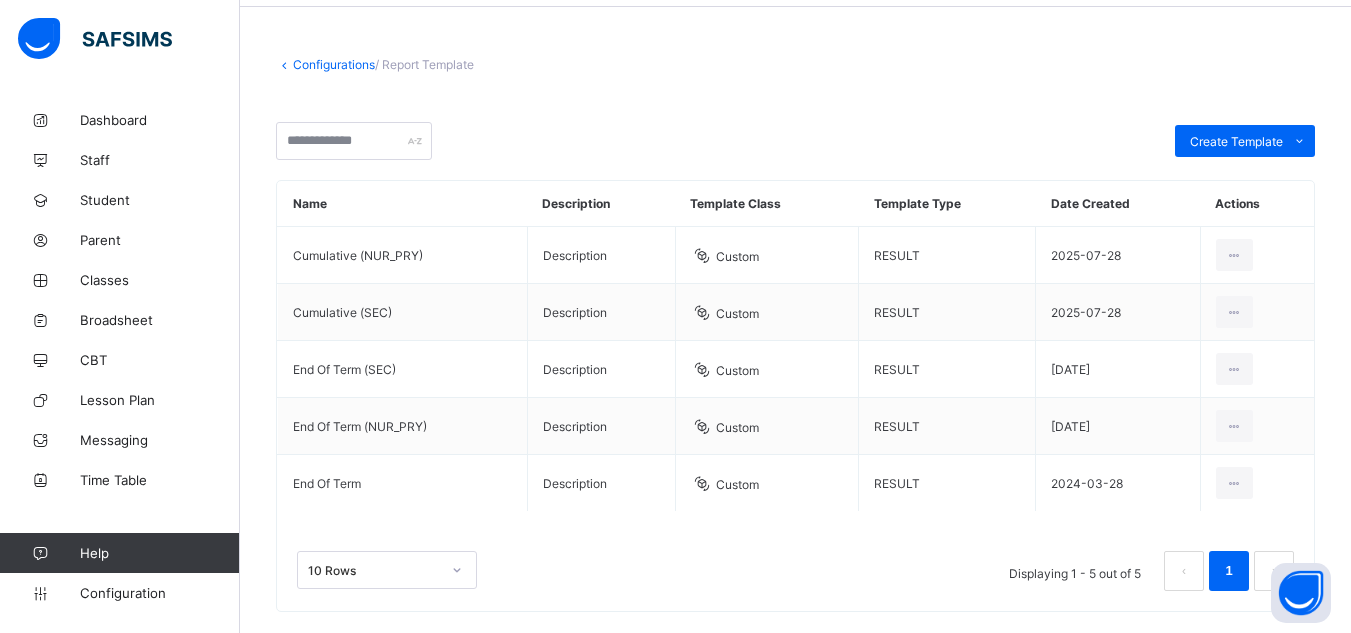 scroll, scrollTop: 102, scrollLeft: 0, axis: vertical 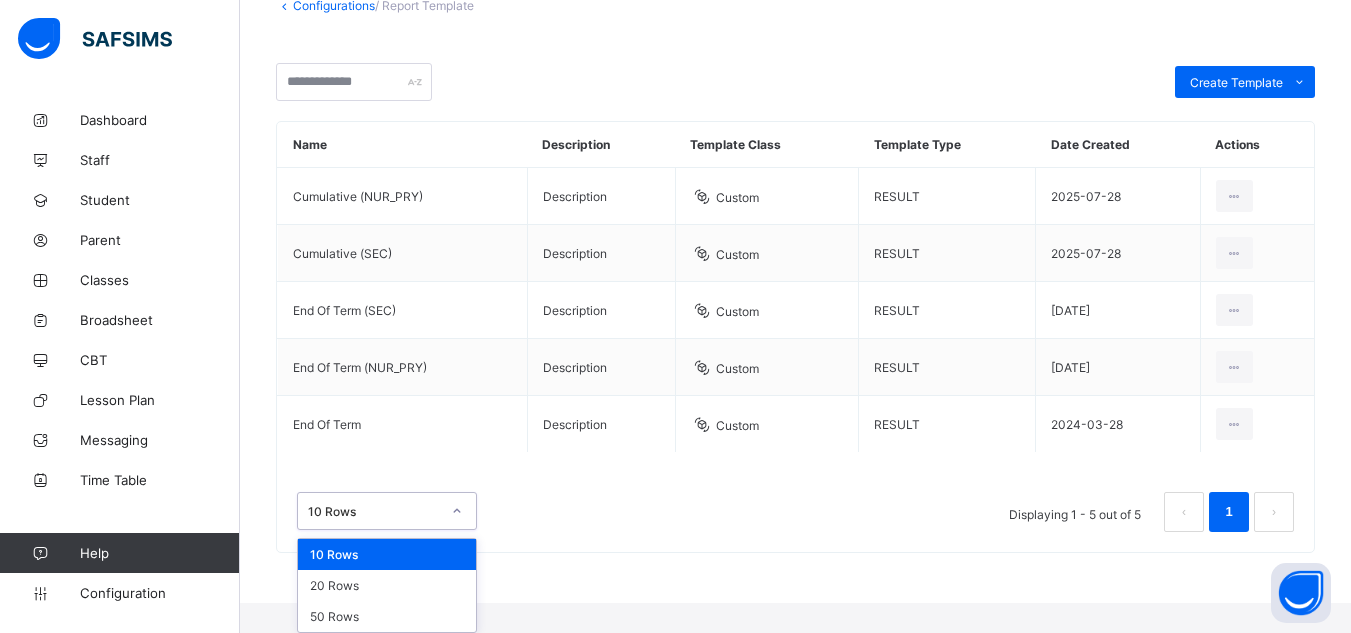 click on "option 10 Rows focused, 1 of 3. 3 results available. Use Up and Down to choose options, press Enter to select the currently focused option, press Escape to exit the menu, press Tab to select the option and exit the menu. 10 Rows 10 Rows 20 Rows 50 Rows" at bounding box center [387, 511] 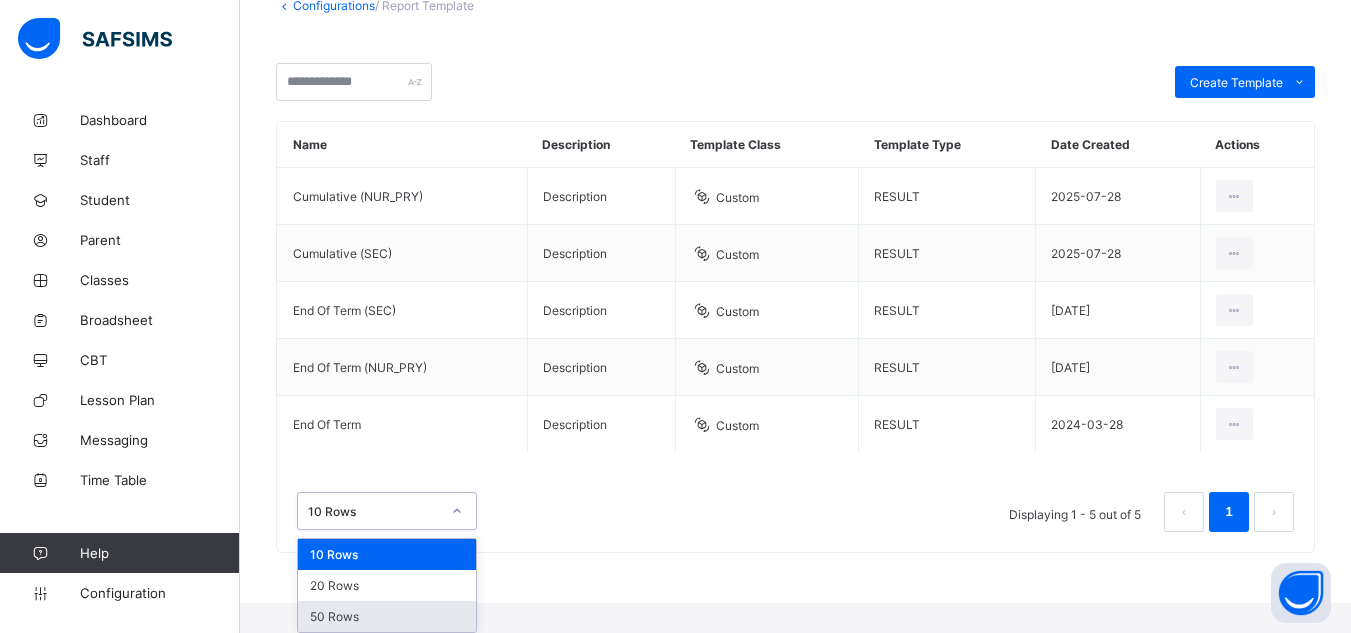 click on "50 Rows" at bounding box center [387, 616] 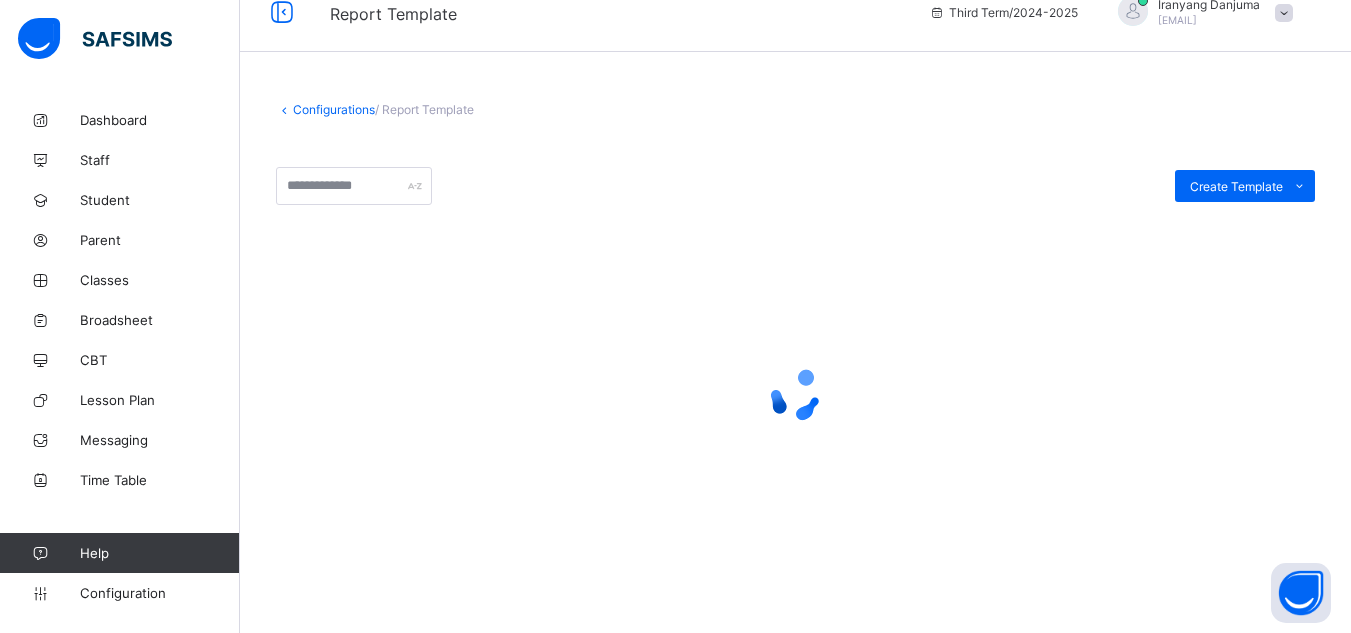 scroll, scrollTop: 102, scrollLeft: 0, axis: vertical 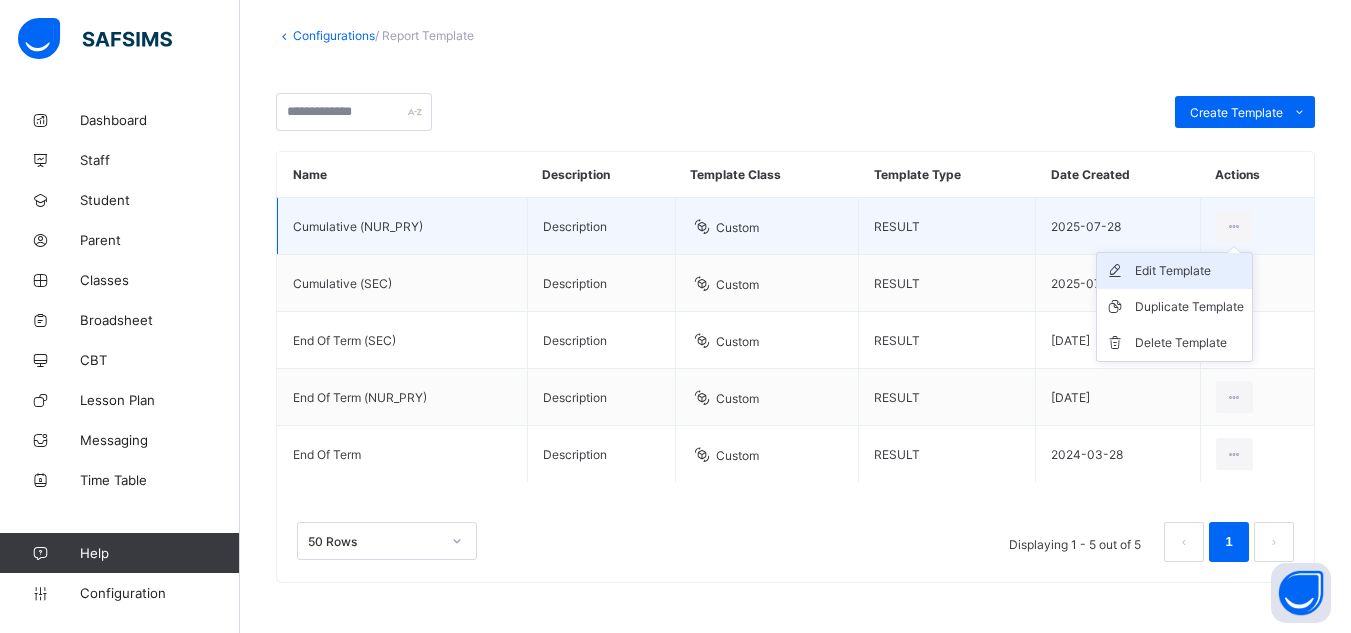 click on "Edit Template" at bounding box center (1189, 271) 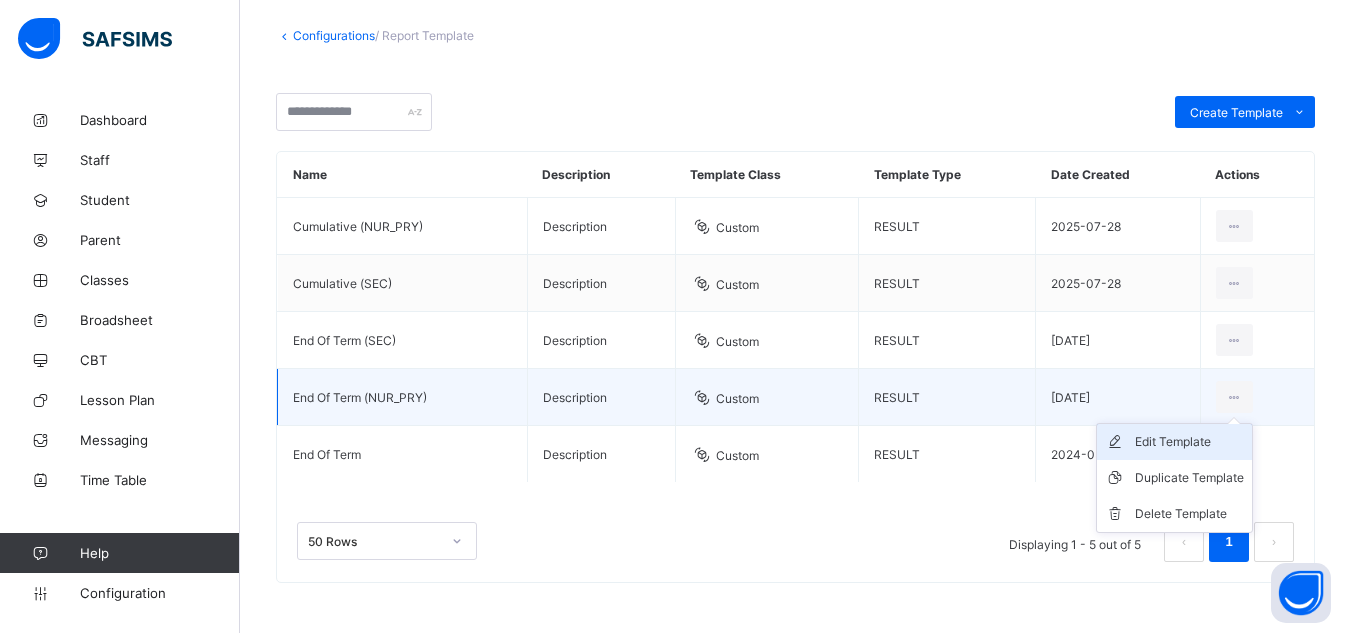 click on "Edit Template" at bounding box center (1189, 442) 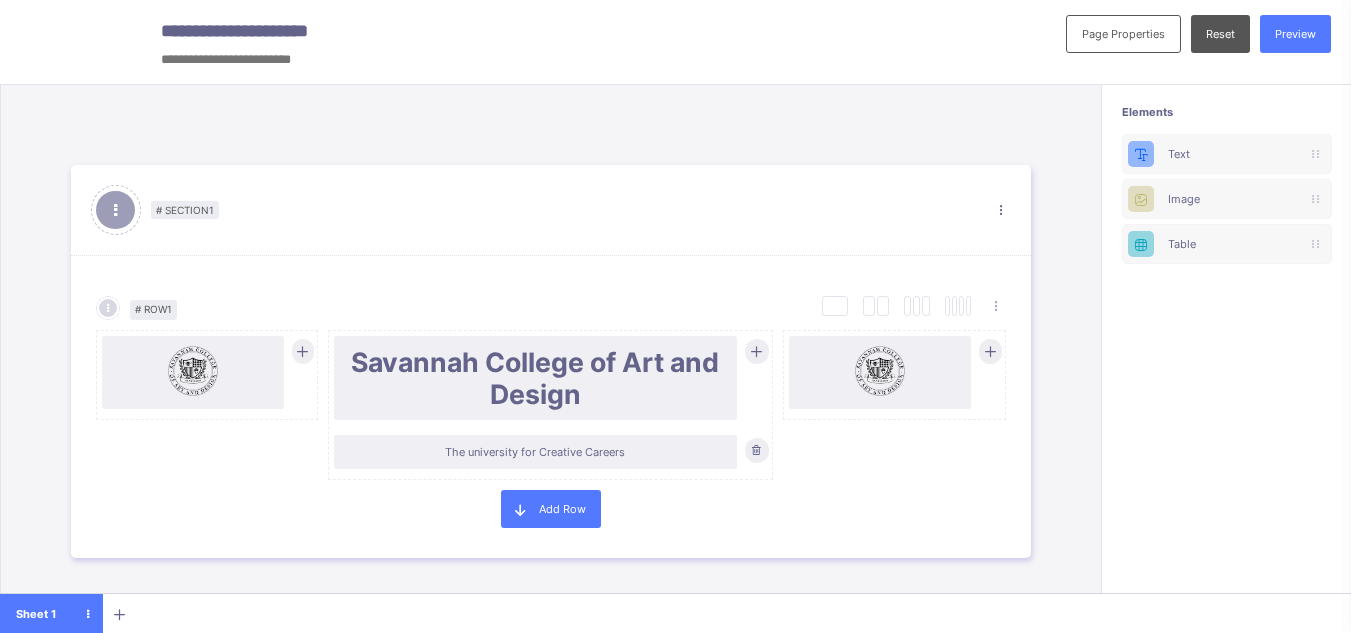 scroll, scrollTop: 0, scrollLeft: 0, axis: both 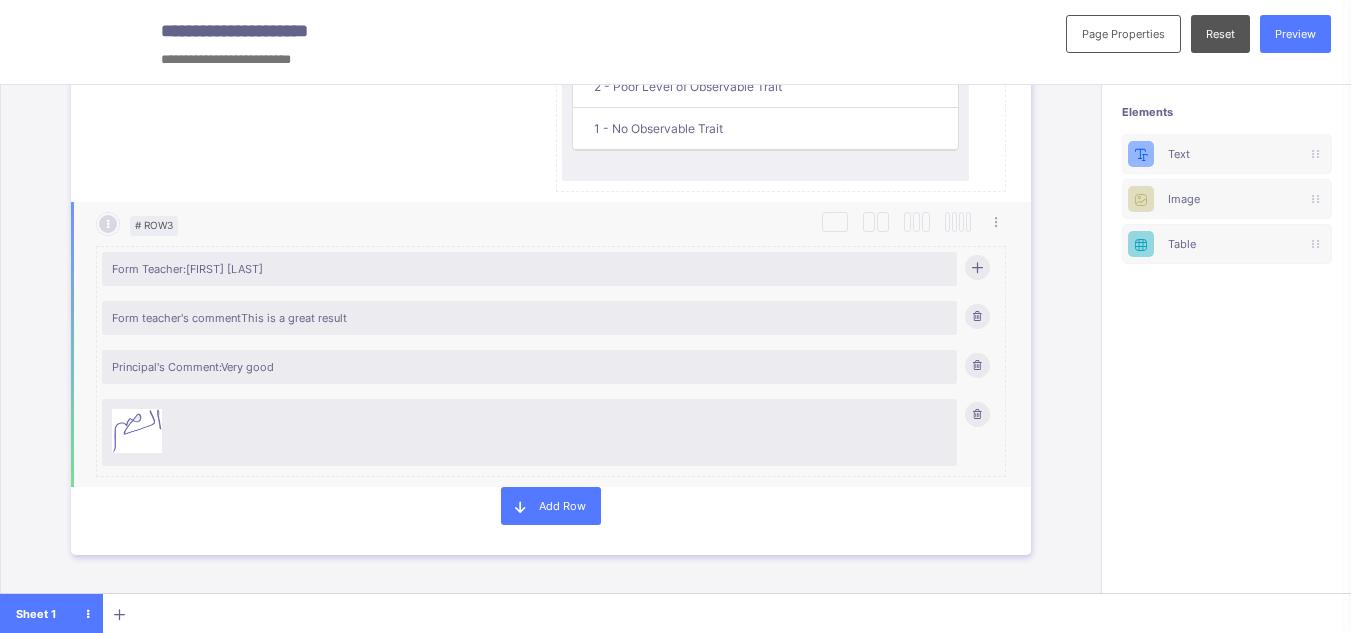 click on "Principal's Comment: Very good" at bounding box center (529, 367) 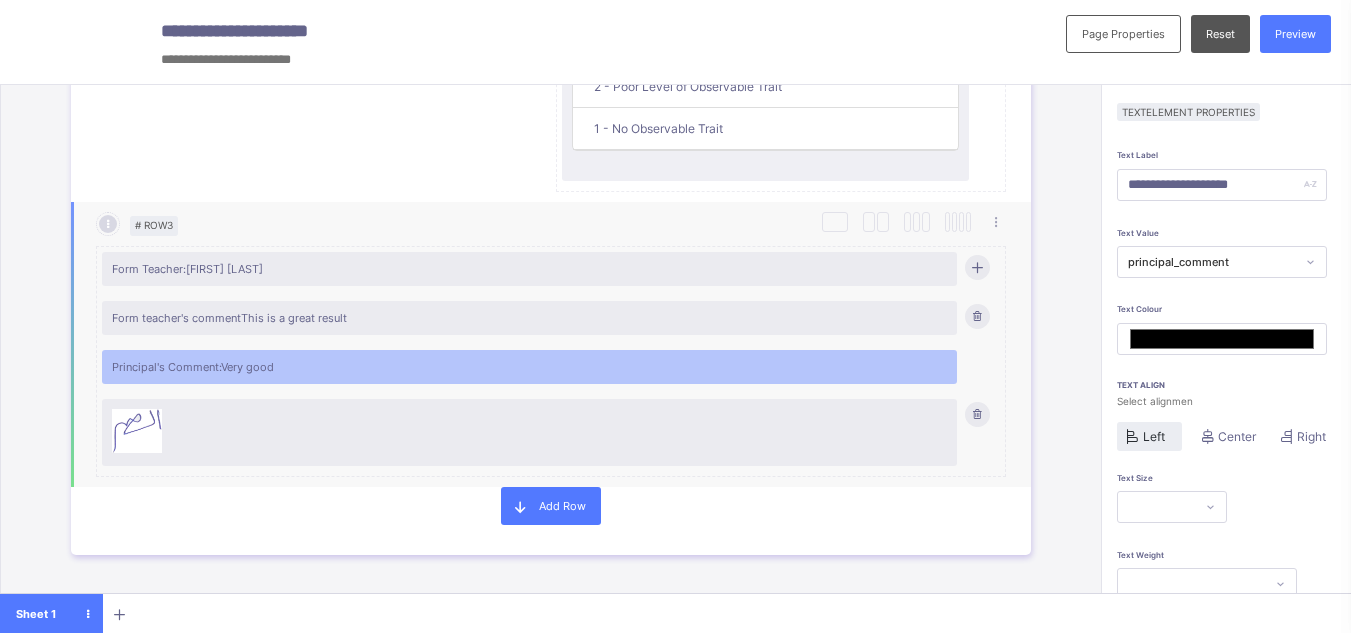 click on "Principal's Comment: Very good" at bounding box center (529, 367) 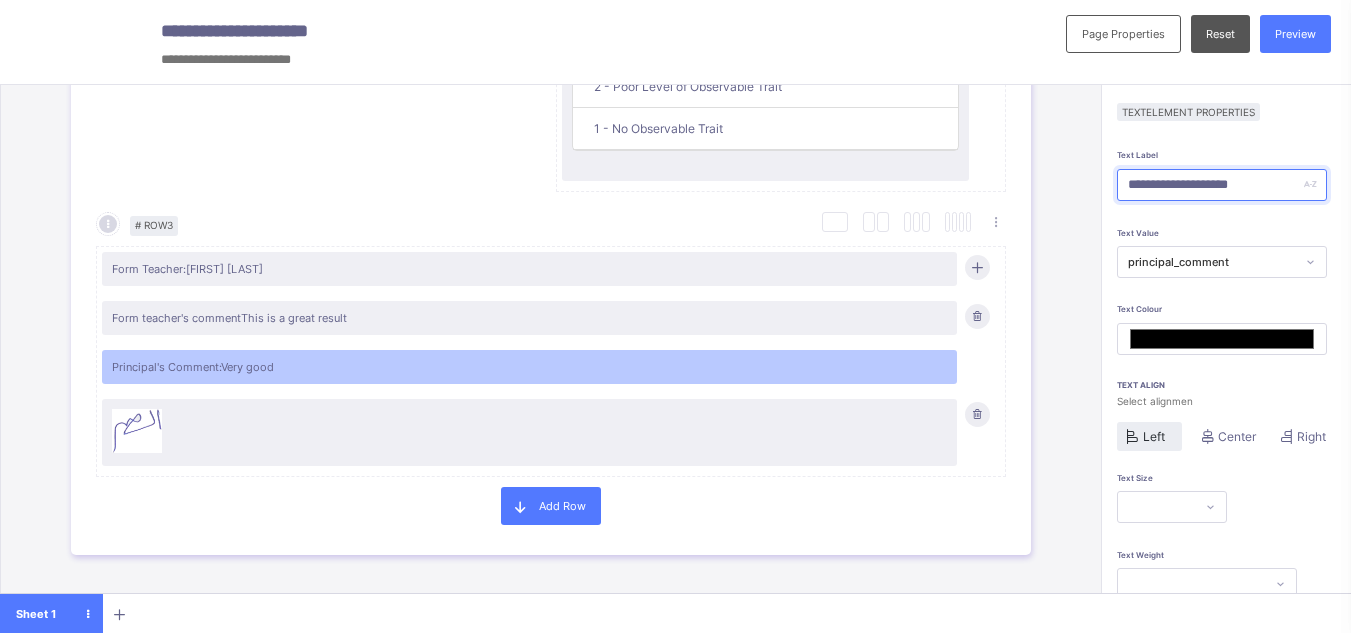 click on "**********" at bounding box center (1222, 185) 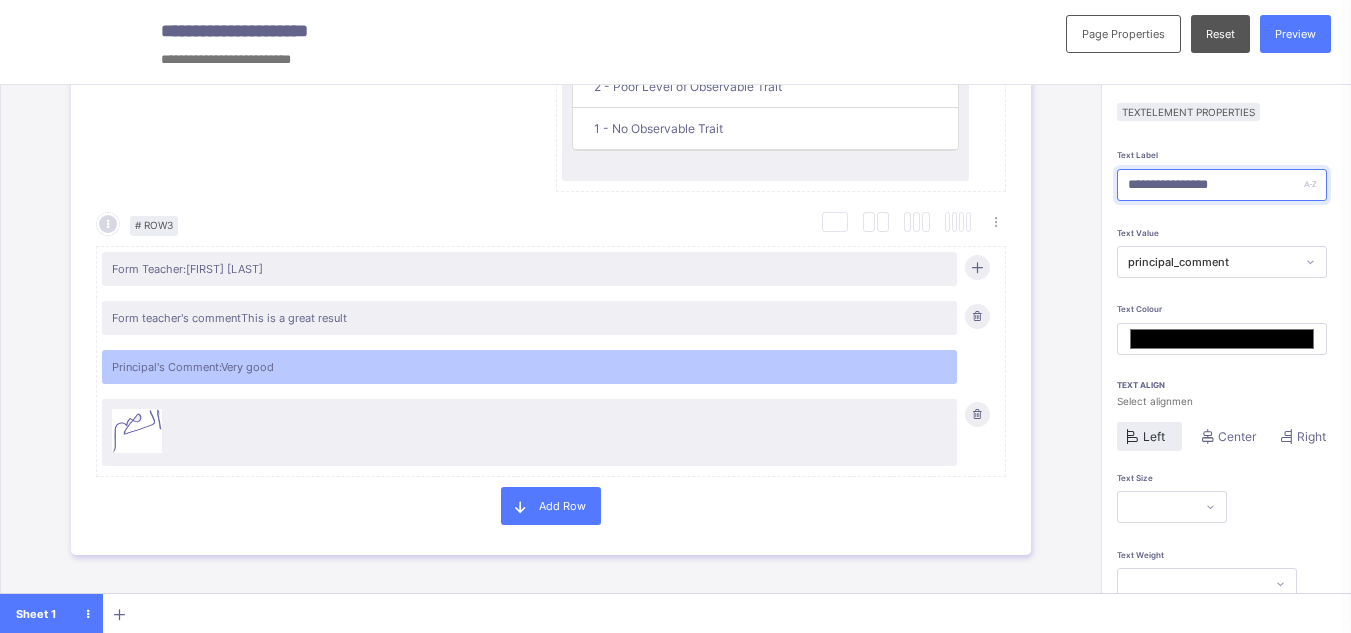type on "**********" 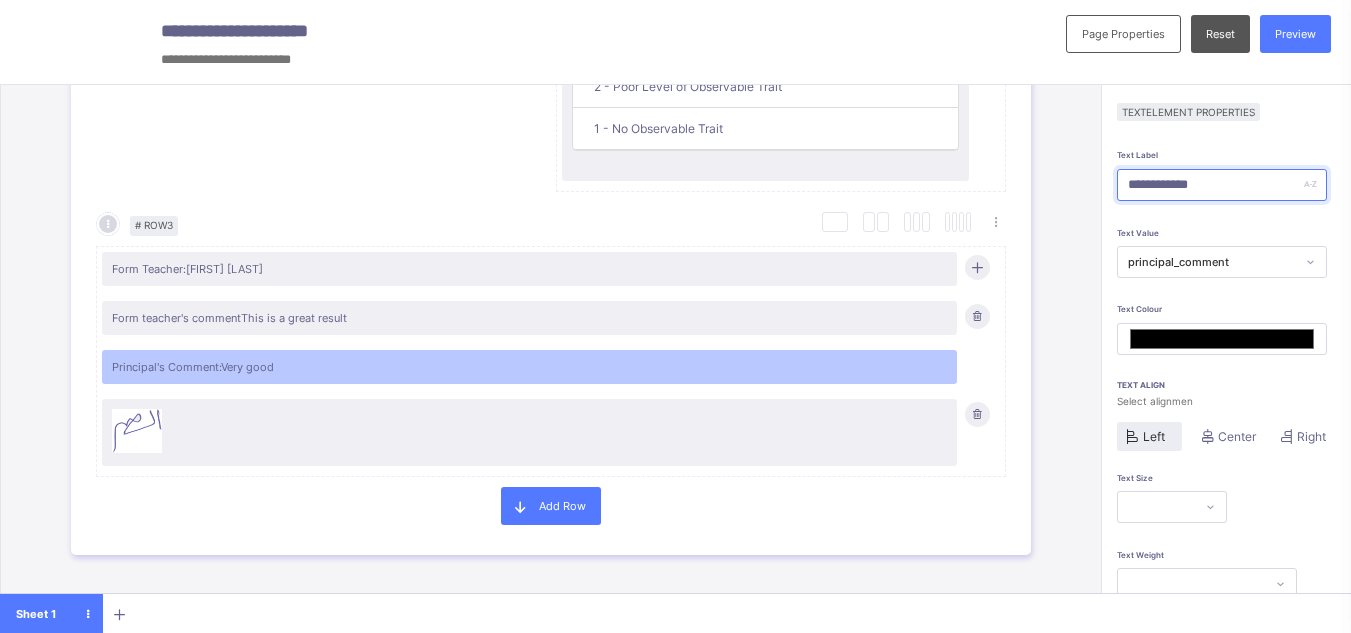 type on "**********" 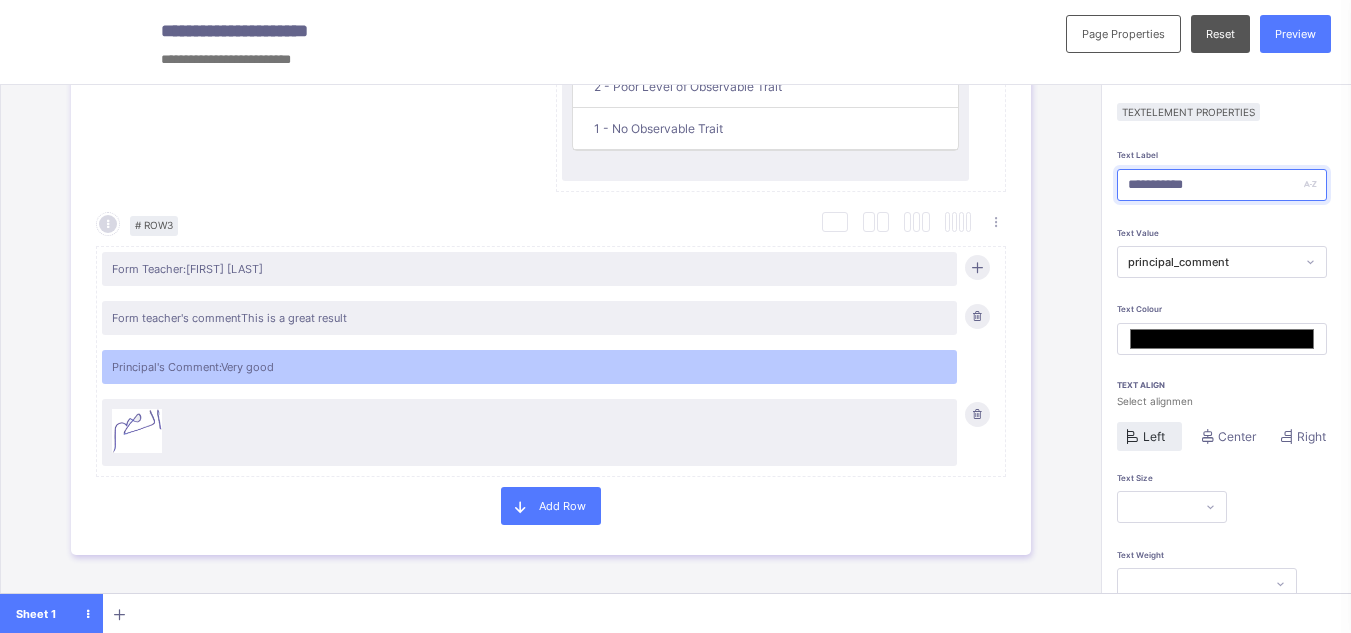 type on "*******" 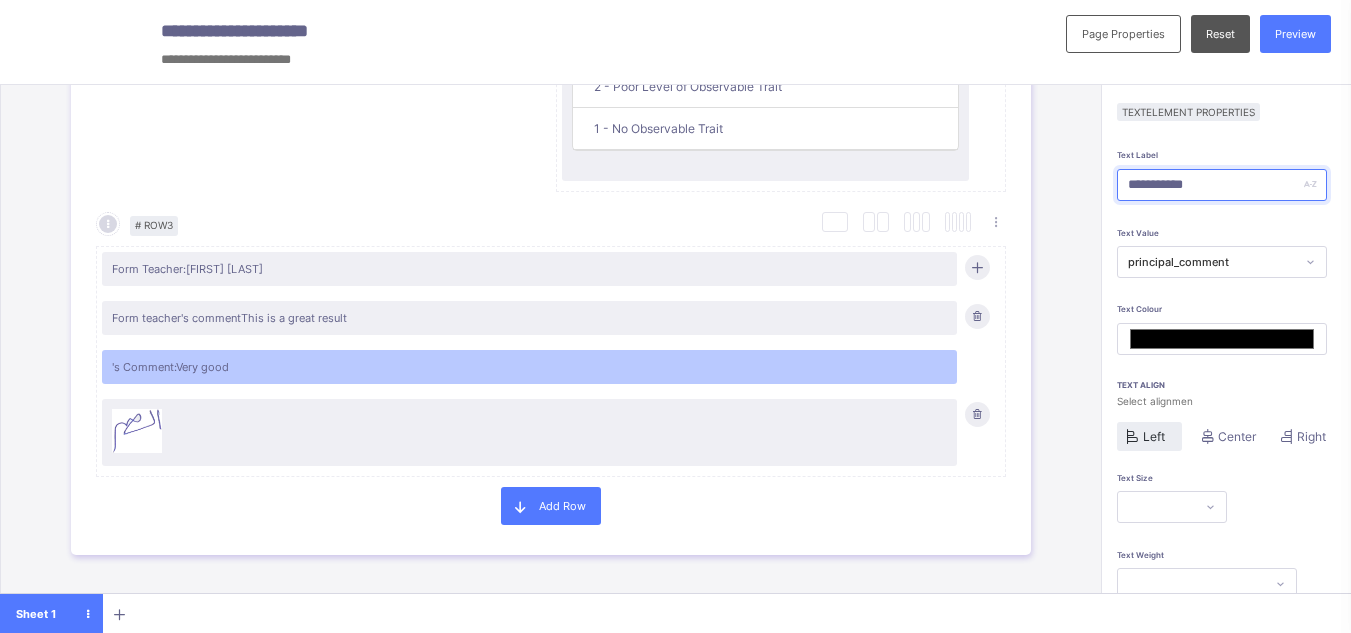 paste on "**********" 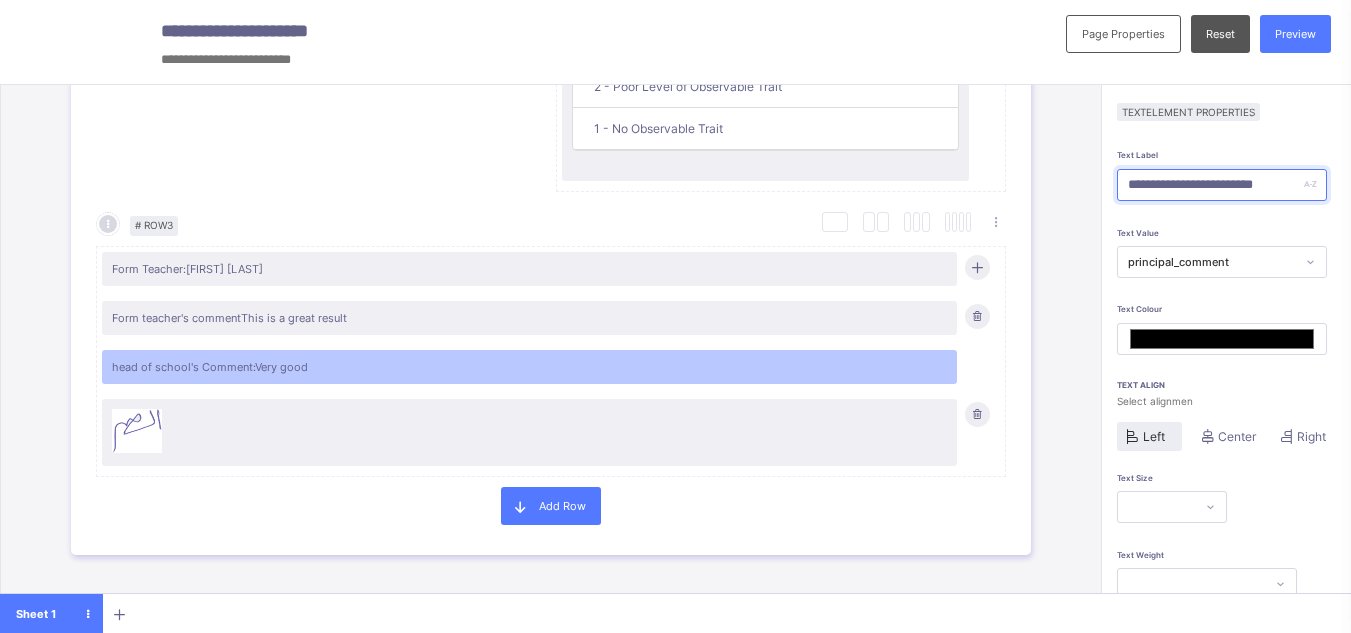 click on "**********" at bounding box center [1222, 185] 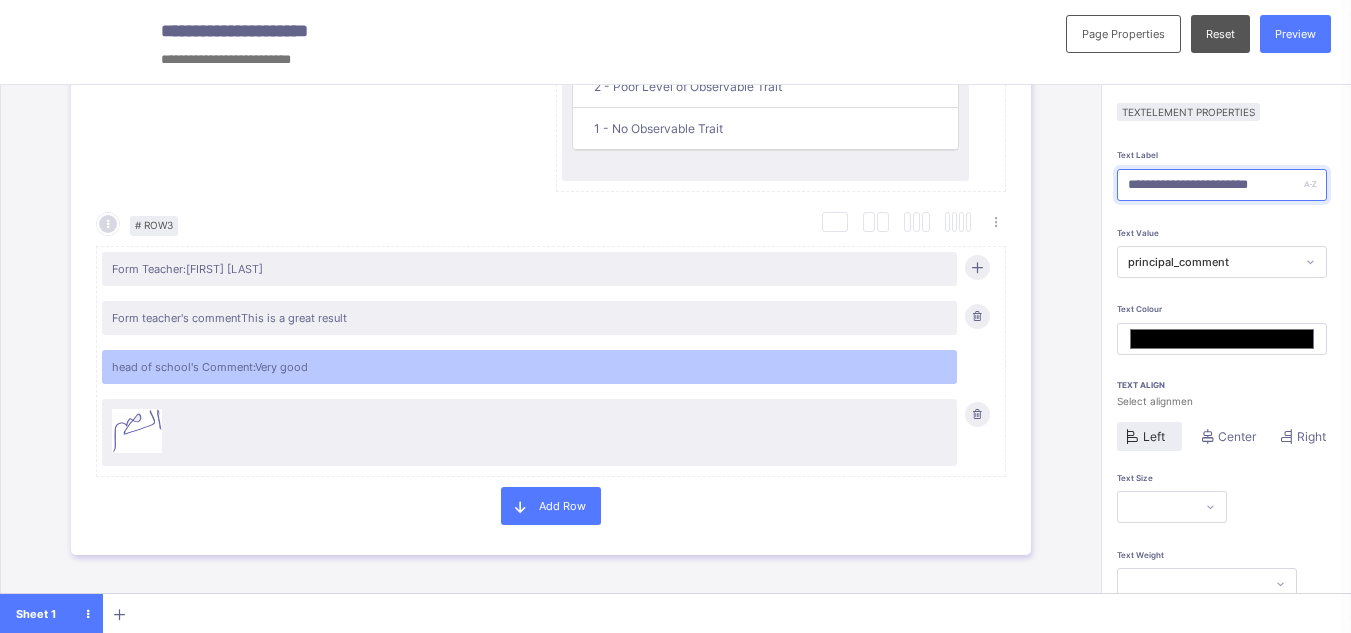 type on "**********" 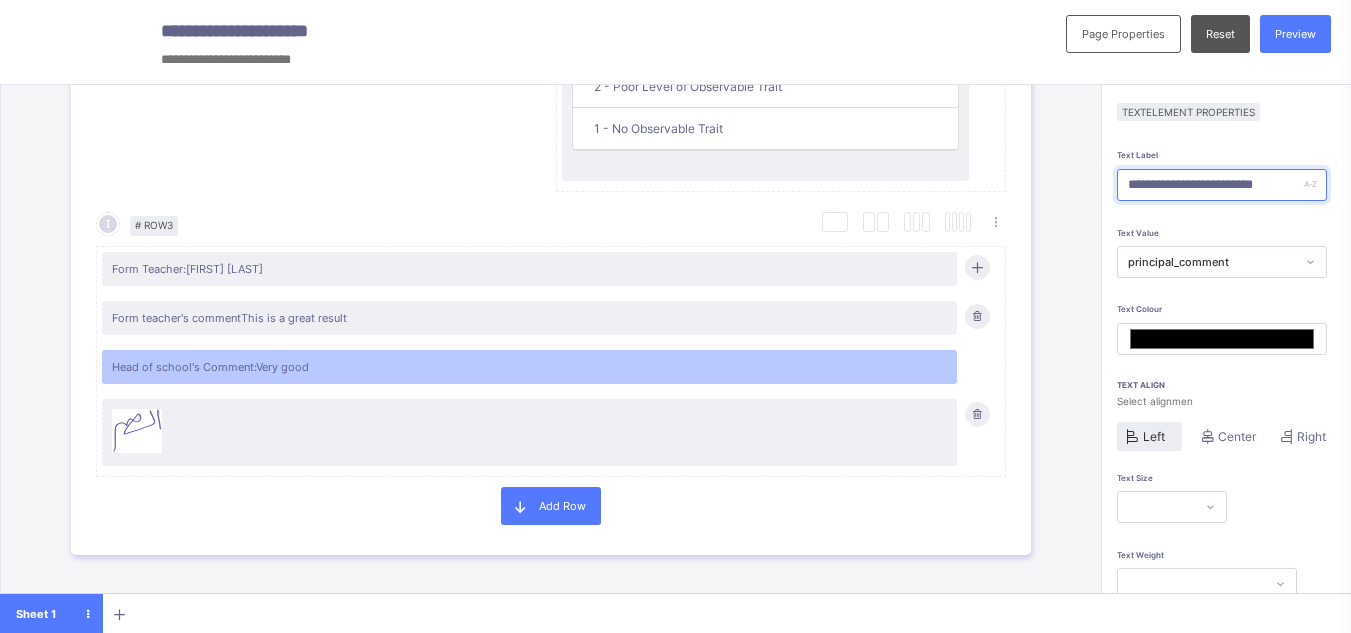 type on "**********" 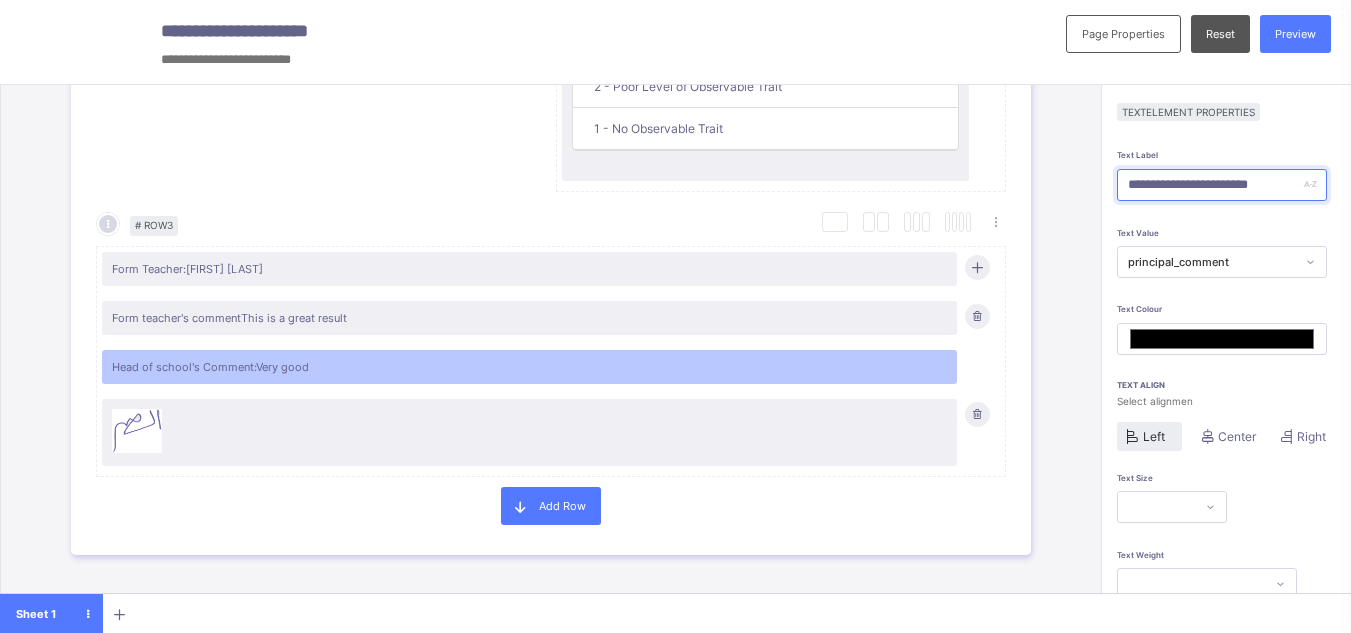 type on "**********" 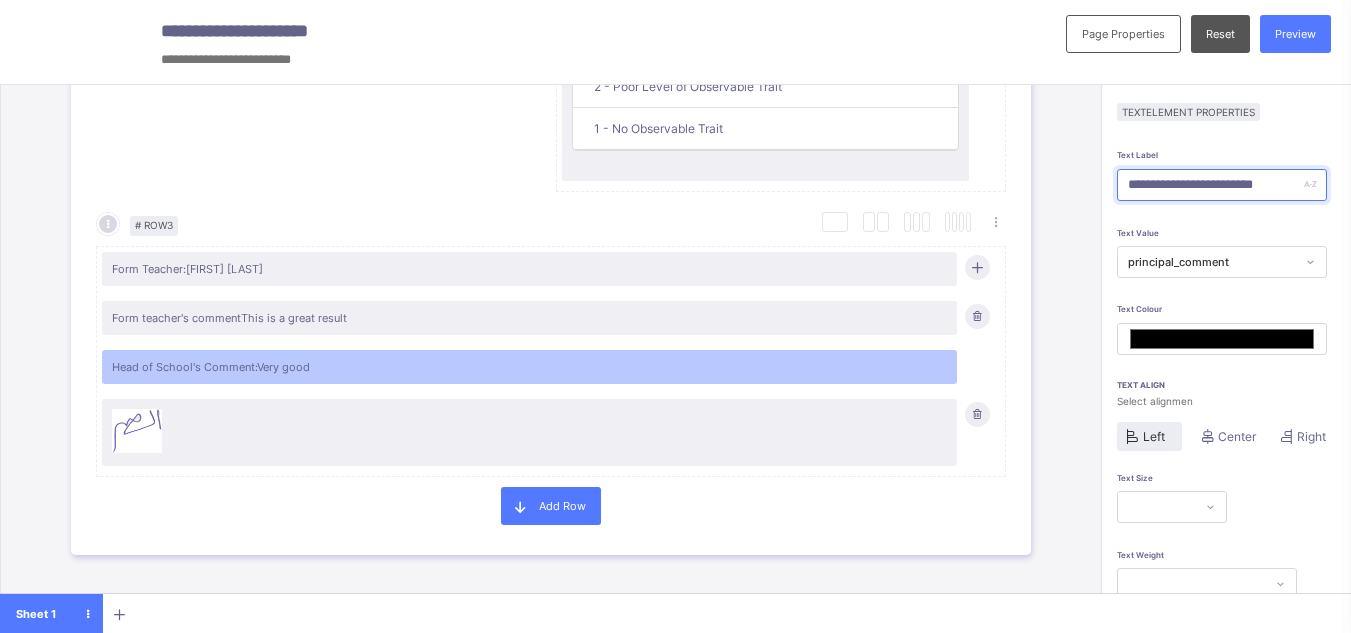 scroll, scrollTop: 159, scrollLeft: 0, axis: vertical 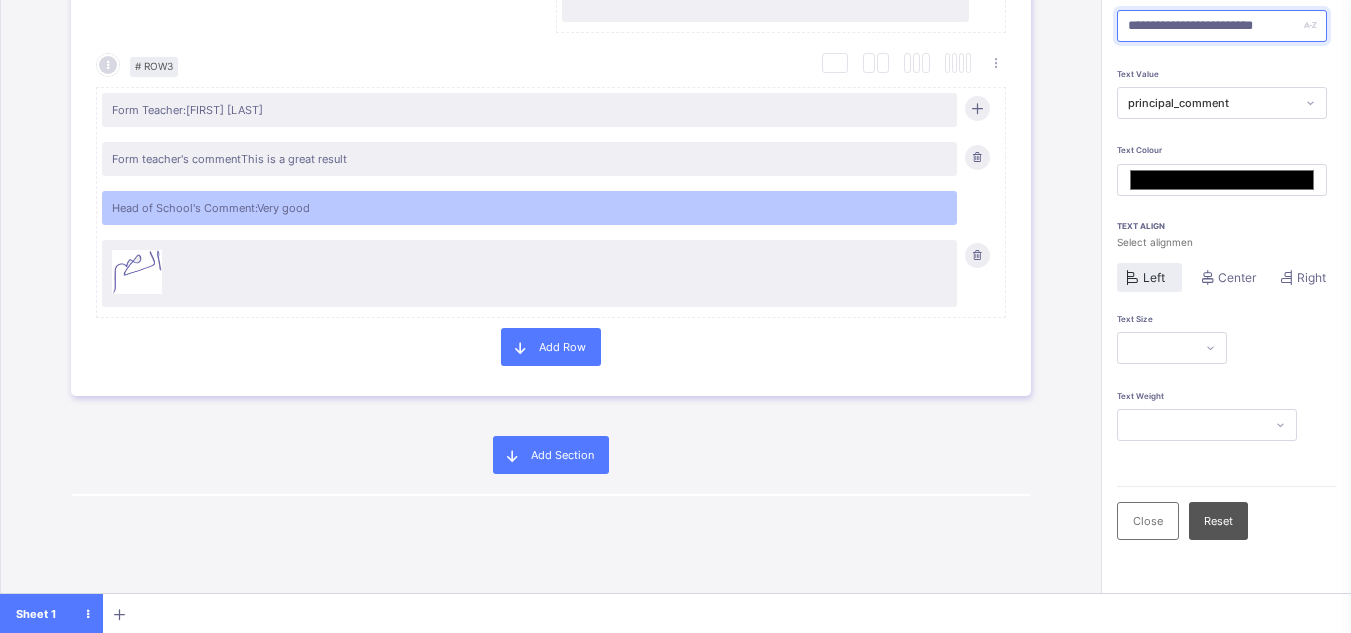 type on "**********" 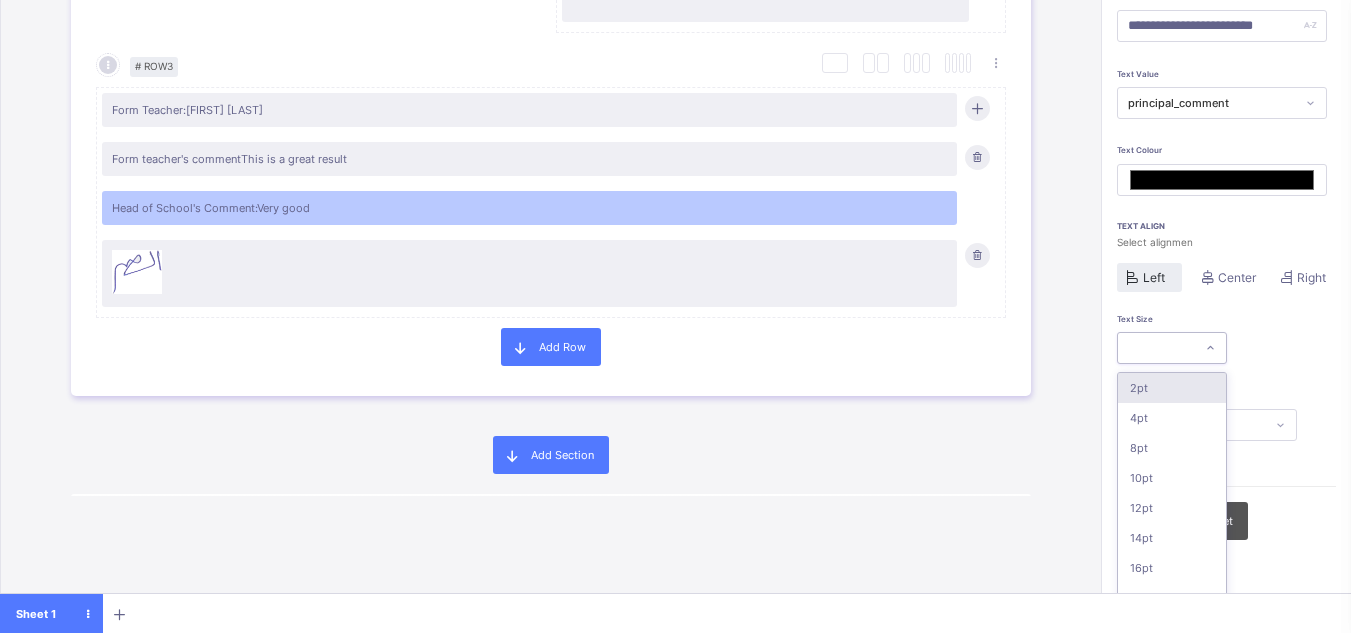 click at bounding box center (1156, 348) 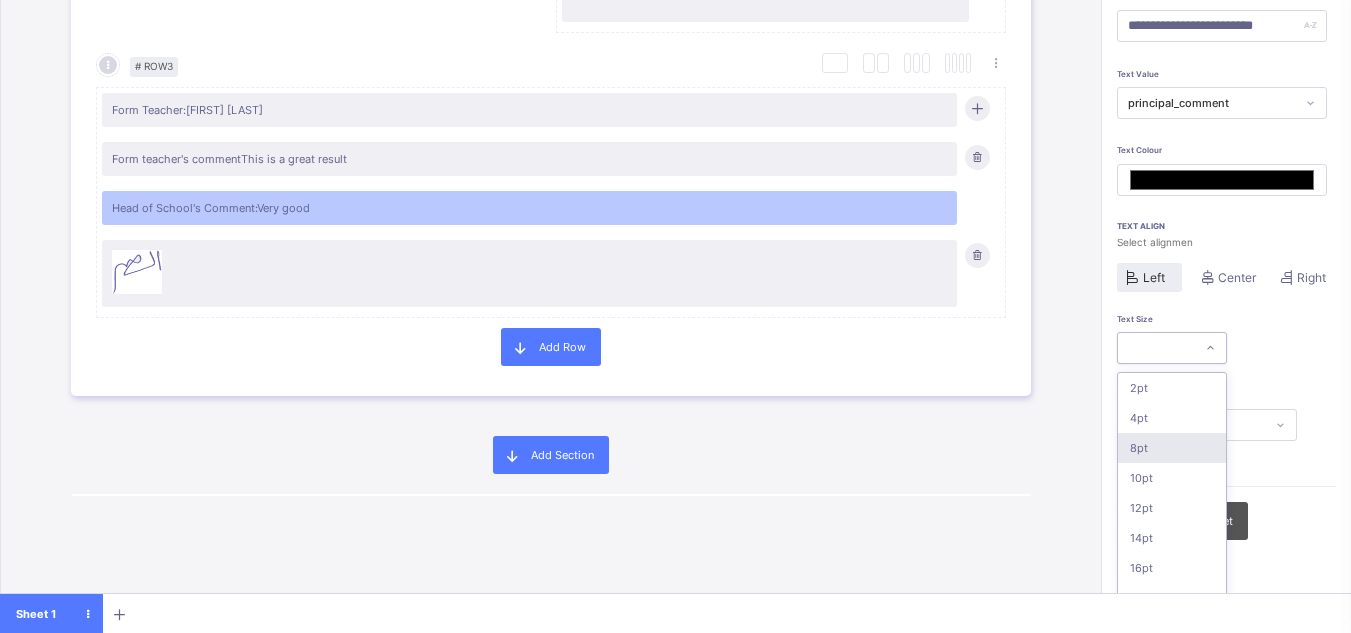 click on "8pt" at bounding box center [1172, 448] 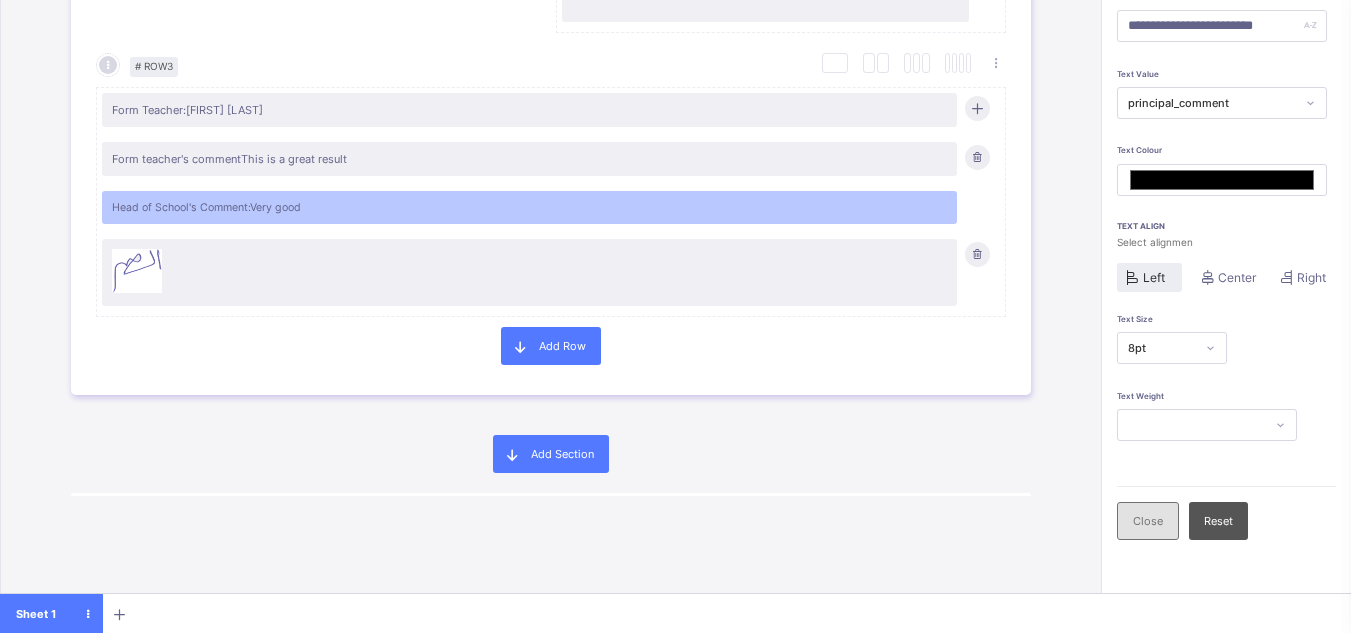 click on "Close" at bounding box center (1148, 521) 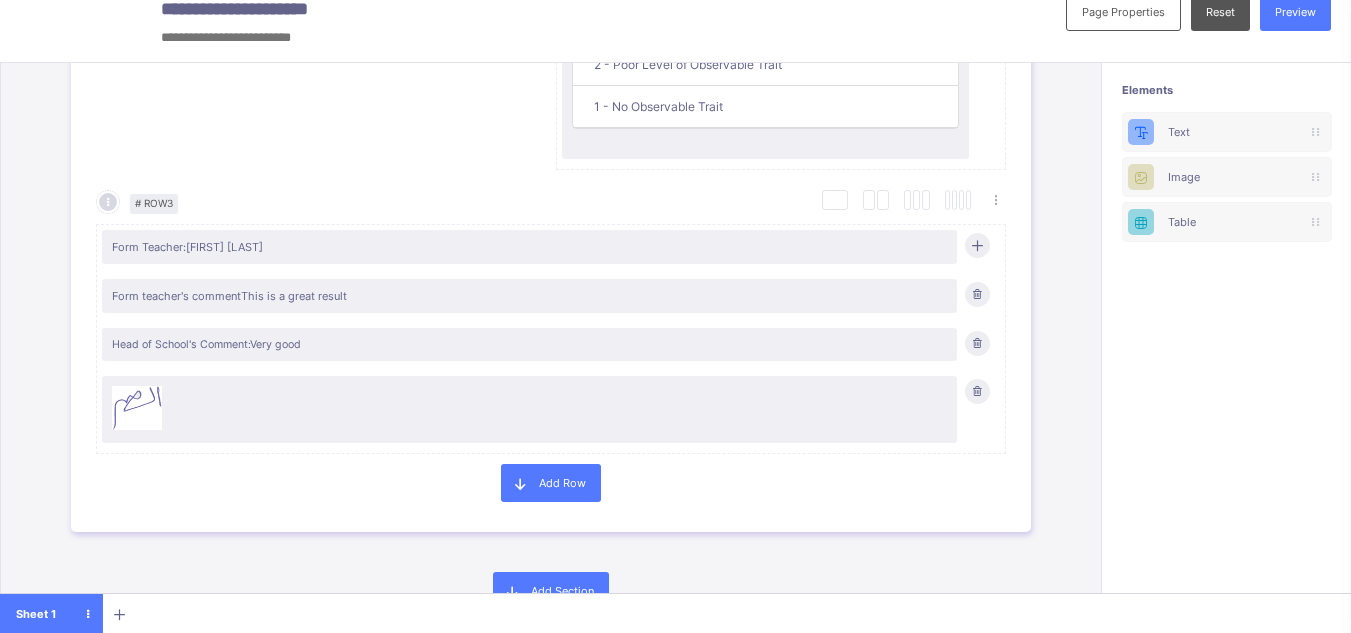 scroll, scrollTop: 22, scrollLeft: 0, axis: vertical 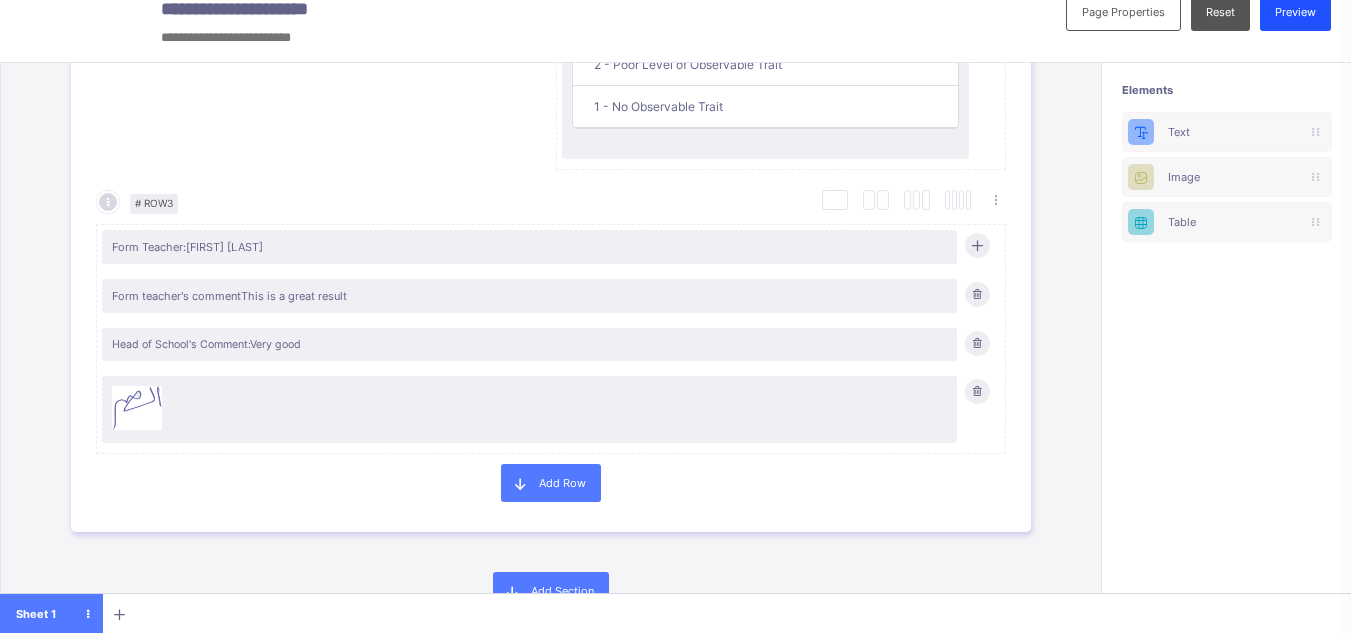 click on "Preview" at bounding box center [1295, 12] 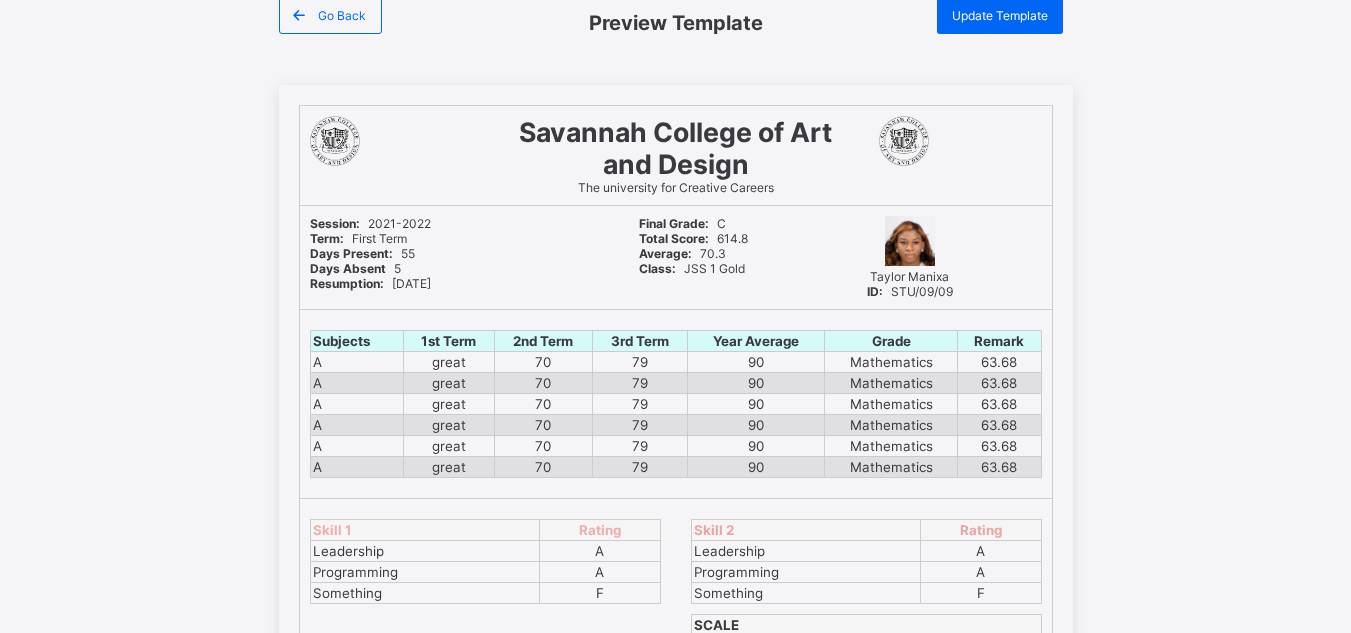 scroll, scrollTop: 0, scrollLeft: 0, axis: both 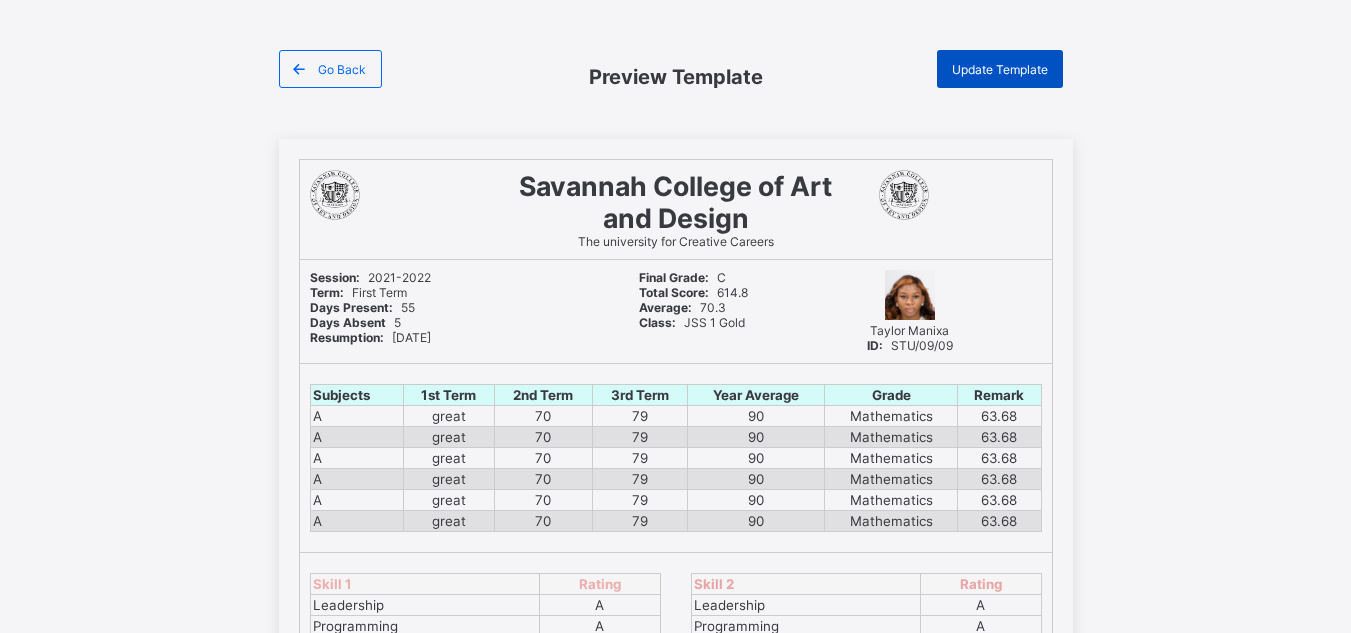 click on "Update Template" at bounding box center [1000, 69] 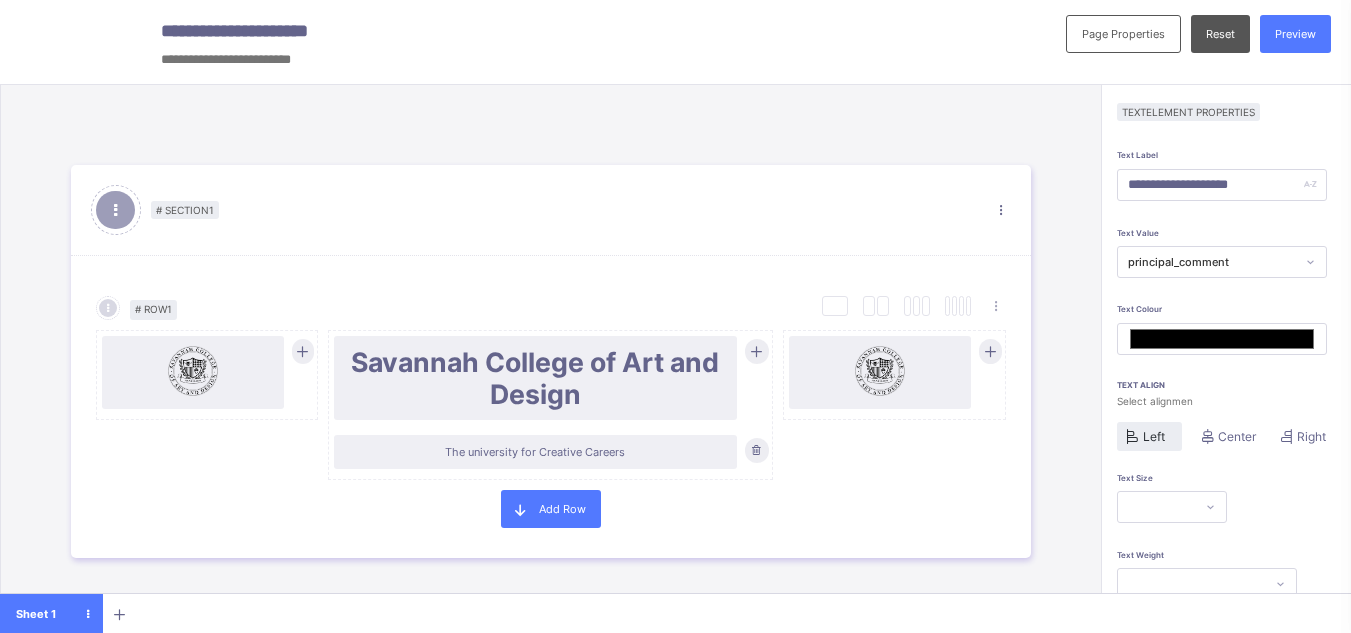 scroll, scrollTop: 0, scrollLeft: 0, axis: both 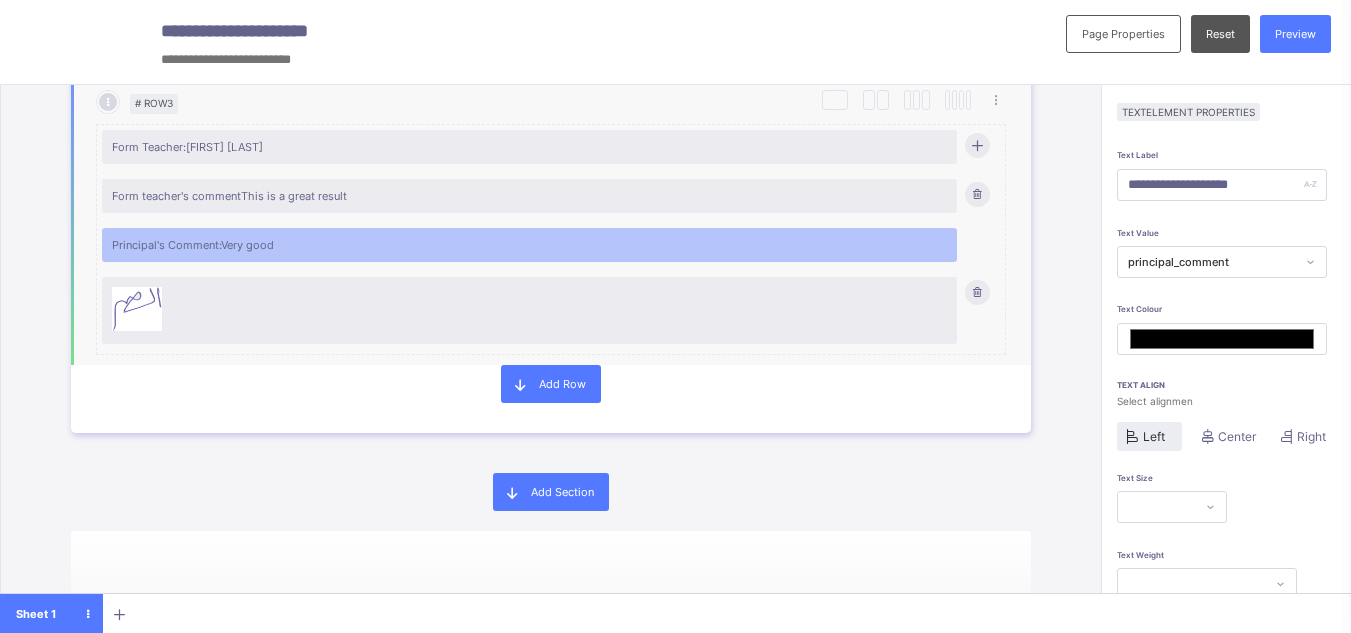 click on "Principal's Comment:  Very good" at bounding box center (529, 245) 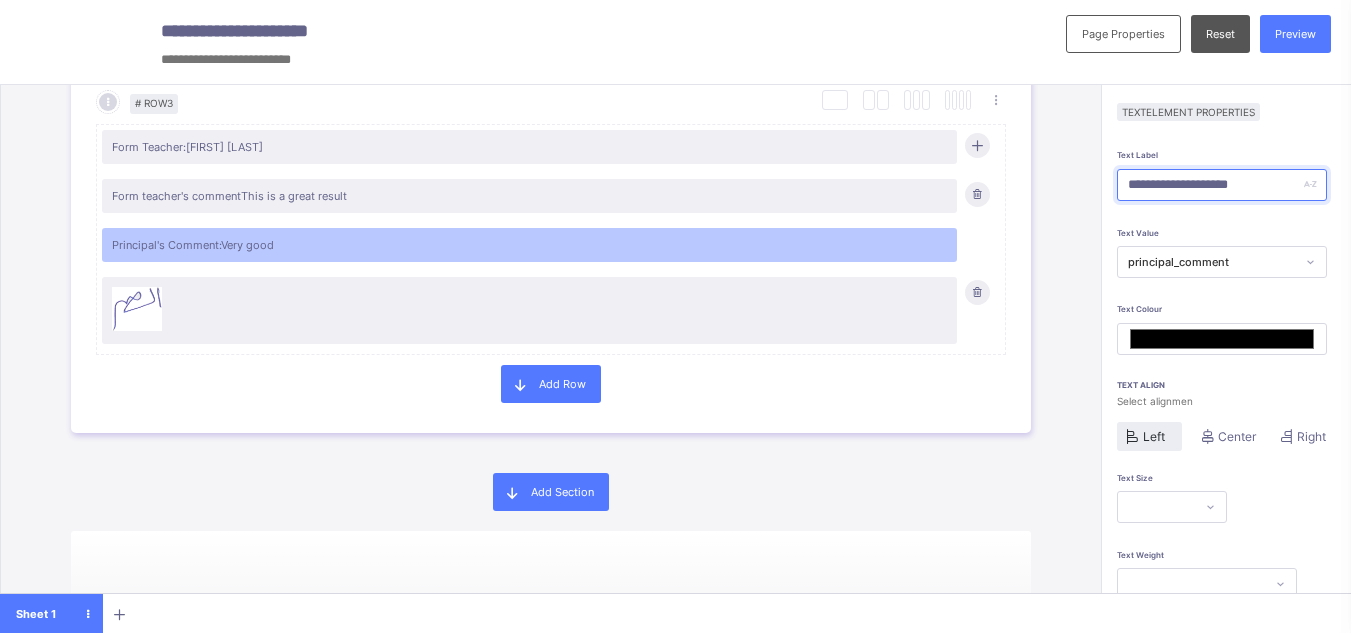 click on "**********" at bounding box center (1222, 185) 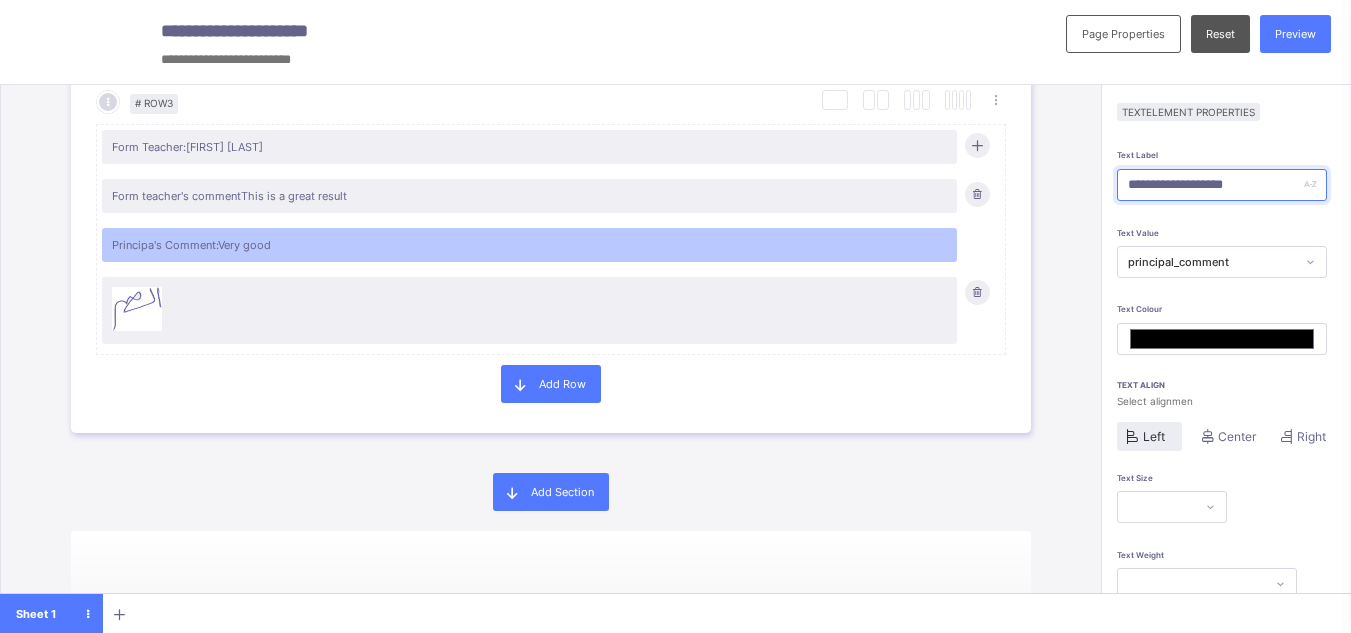 type on "**********" 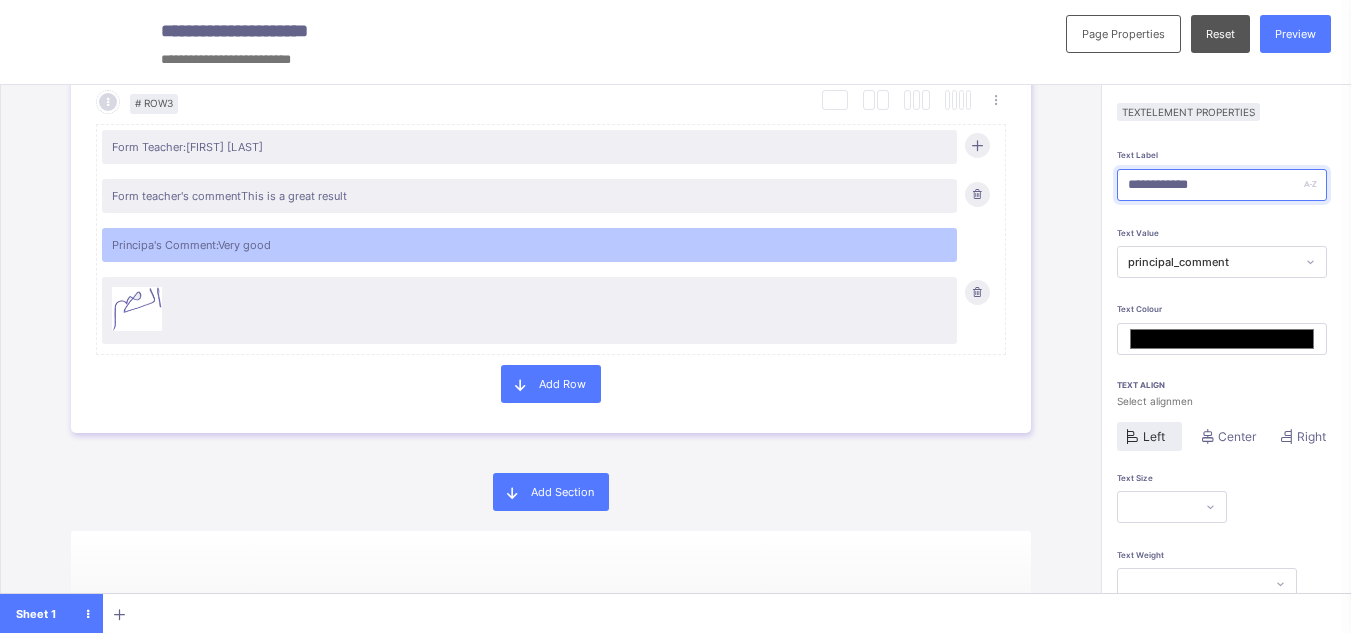 type on "**********" 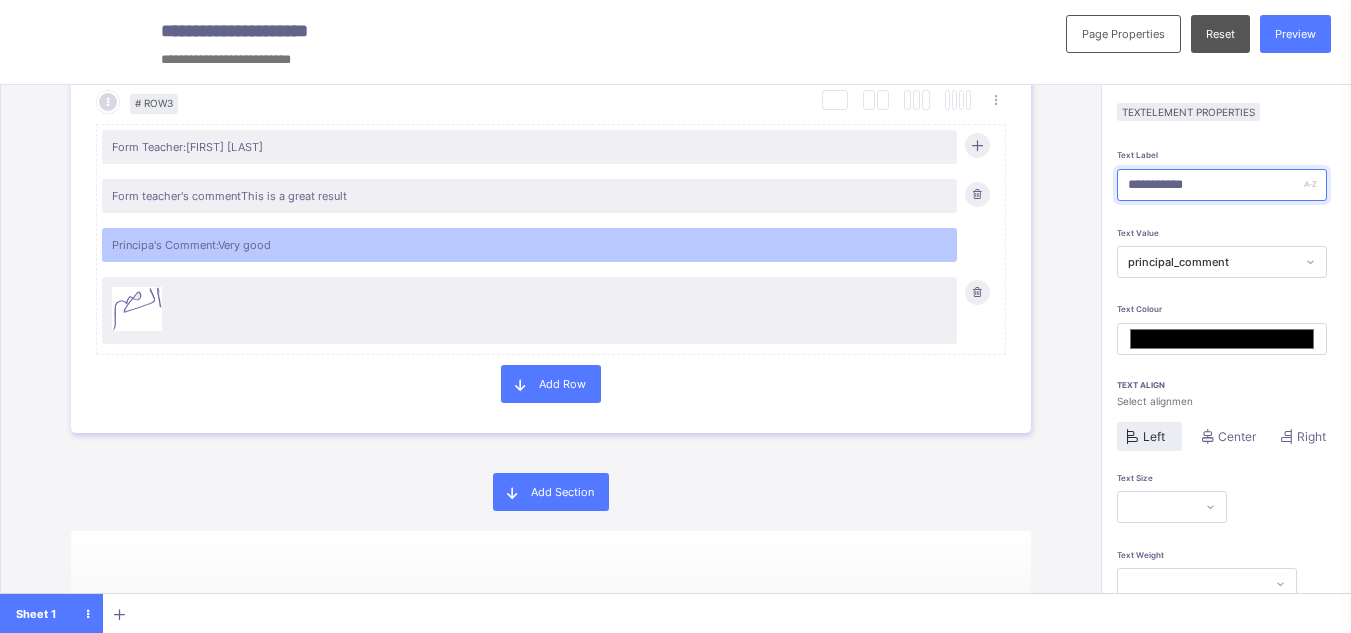 type on "*******" 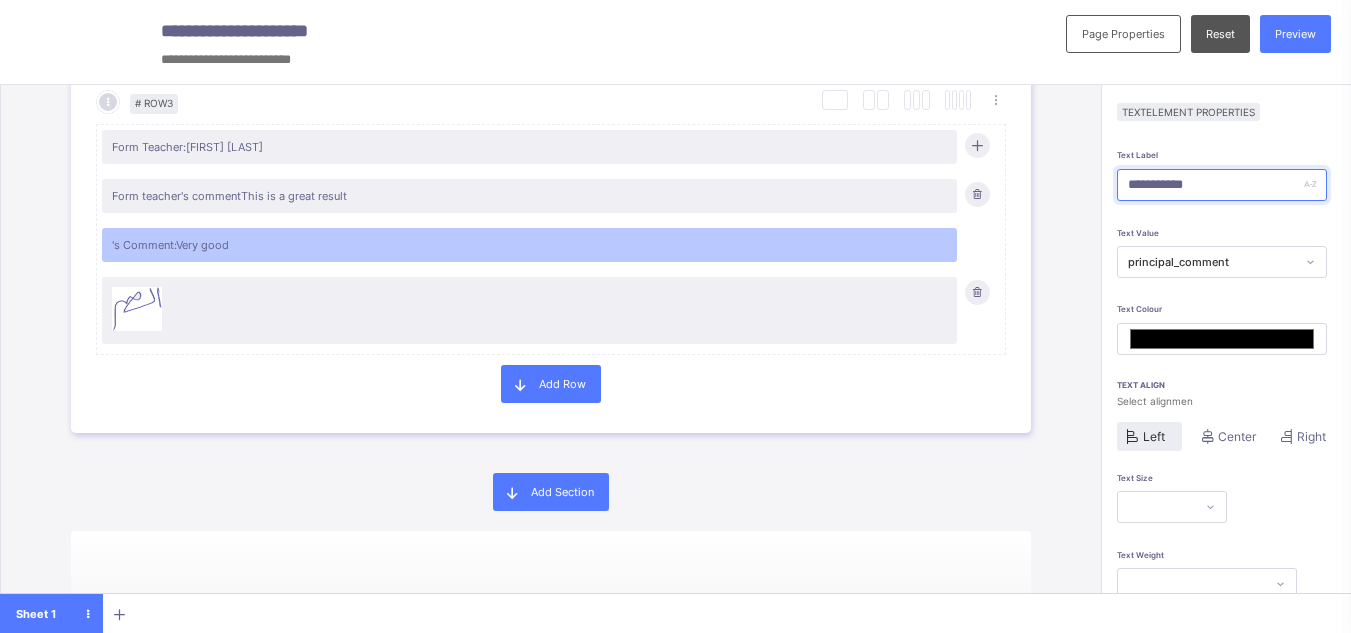 paste on "**********" 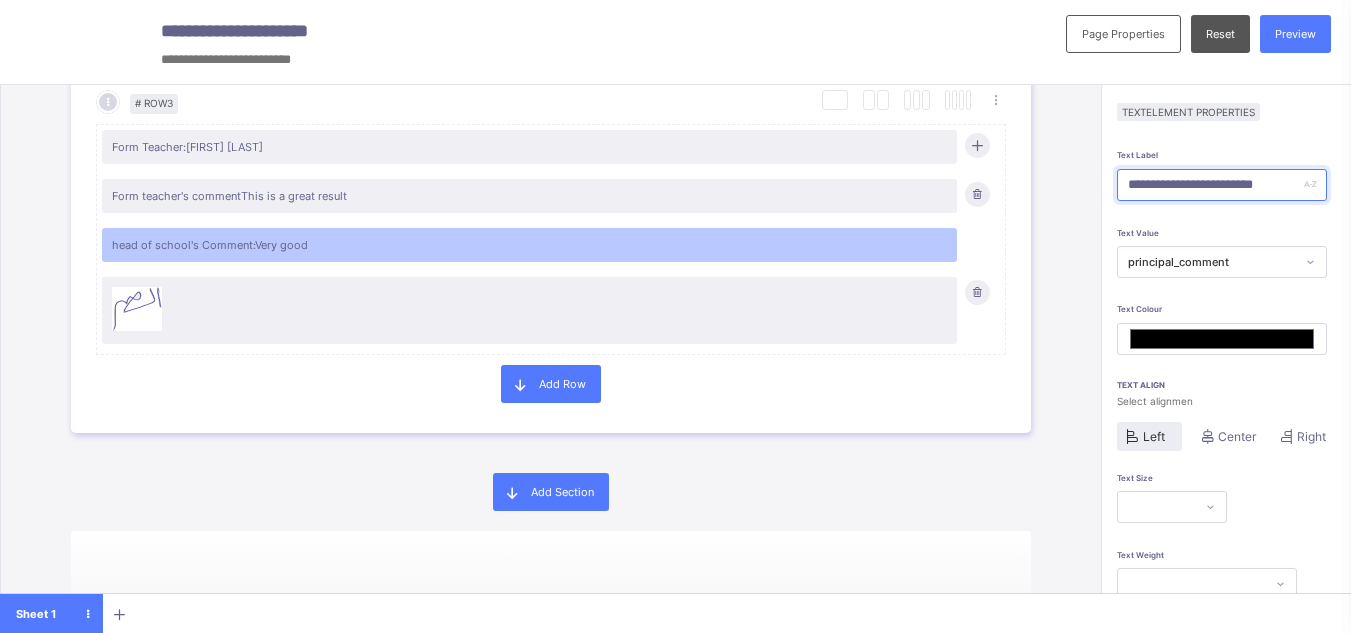 type on "**********" 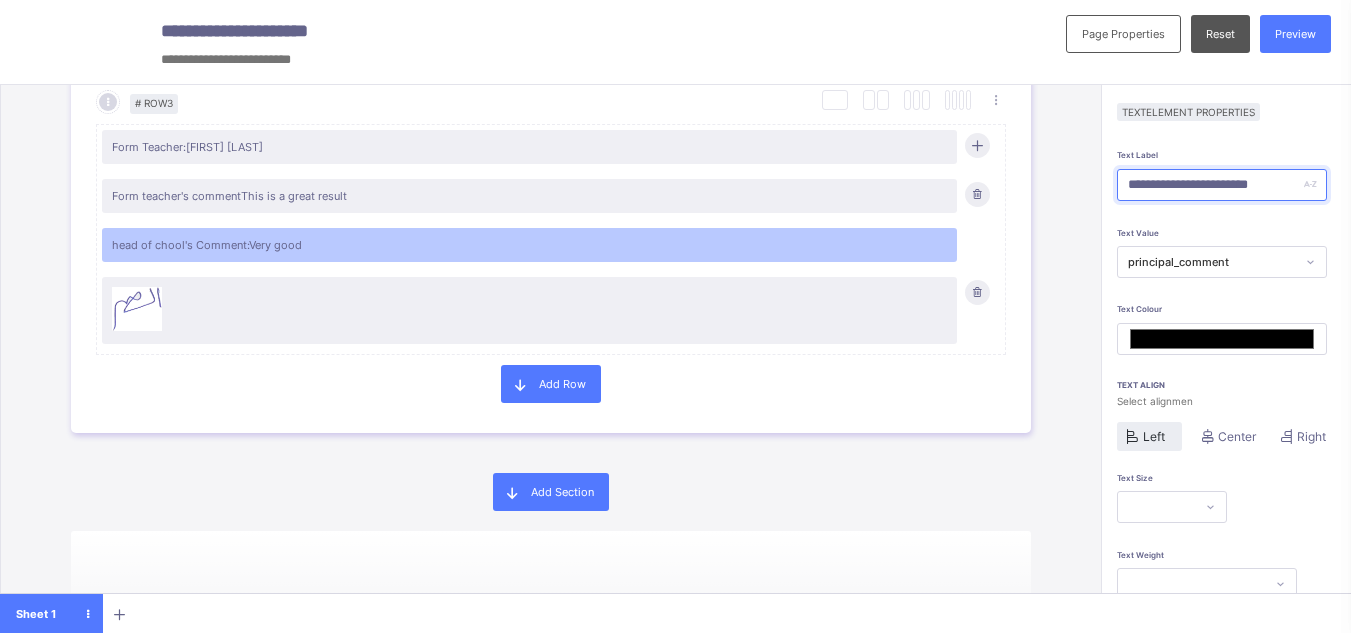type on "**********" 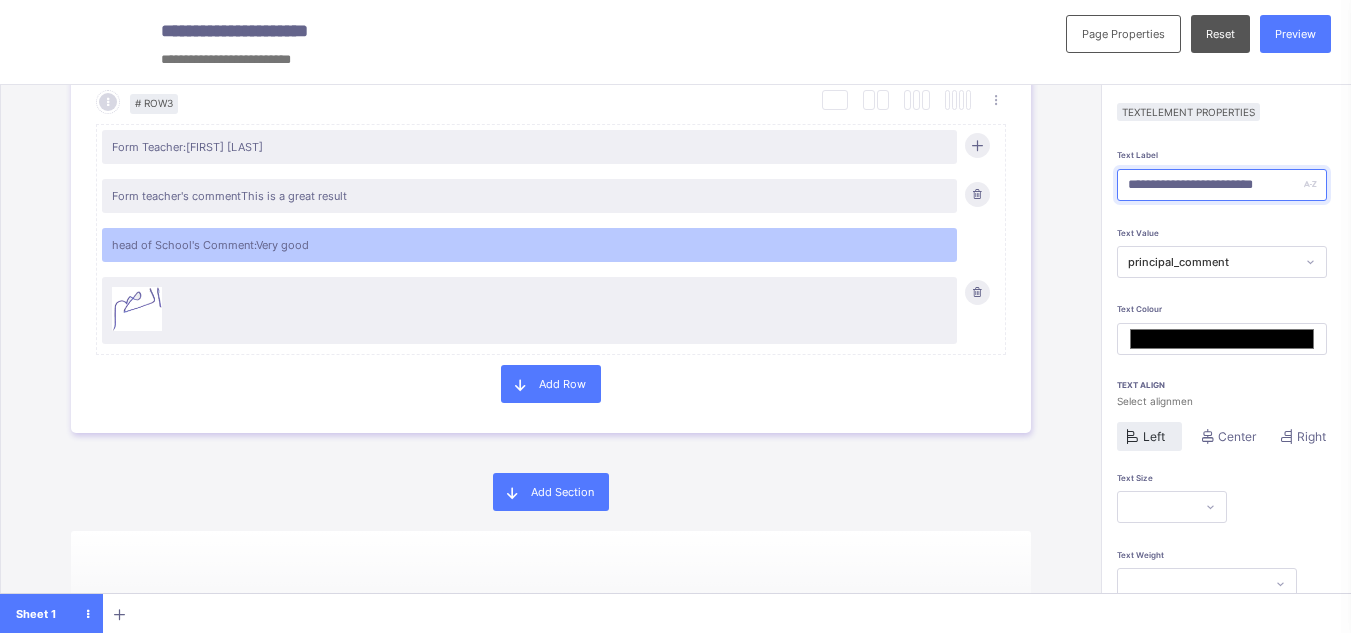 type on "**********" 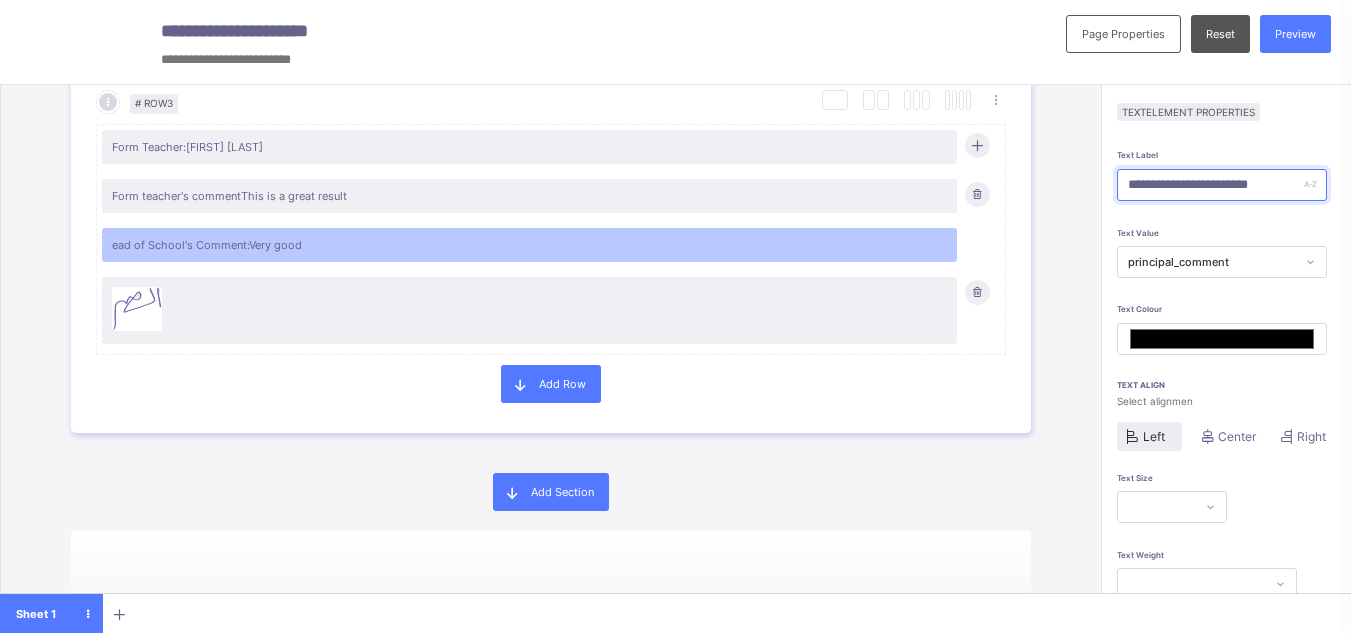 type on "**********" 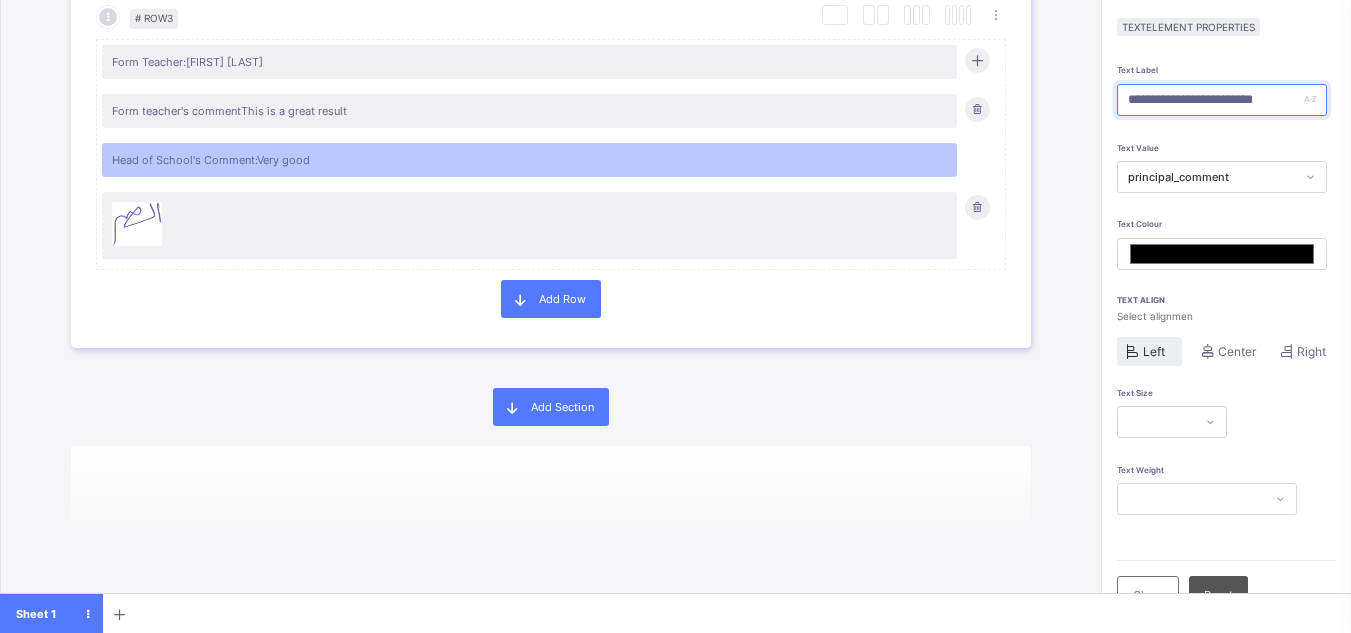 type on "**********" 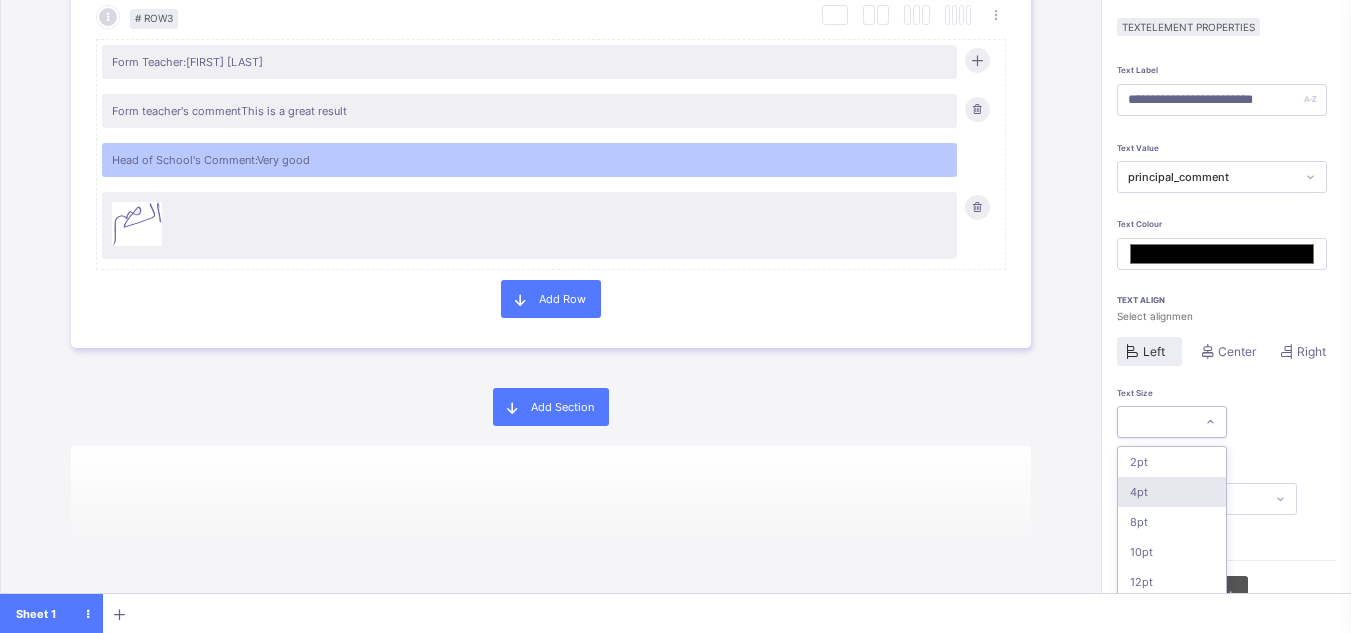 scroll, scrollTop: 159, scrollLeft: 0, axis: vertical 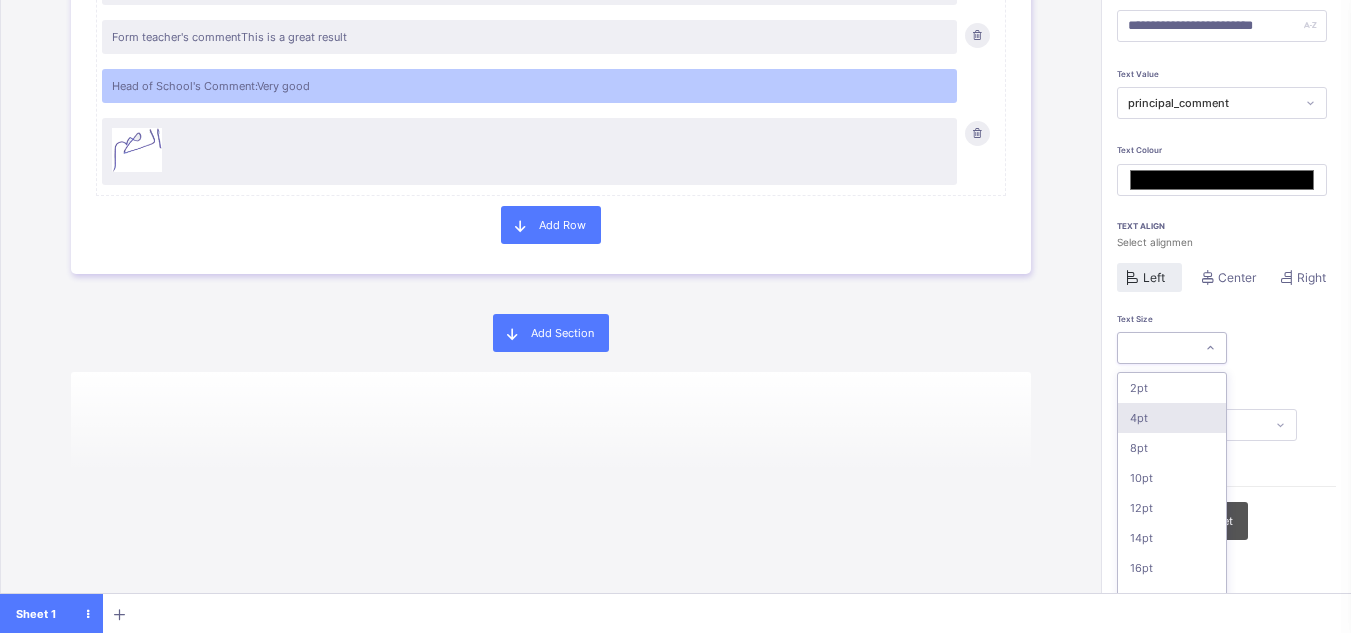 click on "option 4pt focused, 2 of 16. 16 results available. Use Up and Down to choose options, press Enter to select the currently focused option, press Escape to exit the menu, press Tab to select the option and exit the menu. 2pt 4pt 8pt 10pt 12pt 14pt 16pt 18pt 20pt 26pt 30pt 33pt 36pt 40pt 44pt 48pt" at bounding box center (1172, 348) 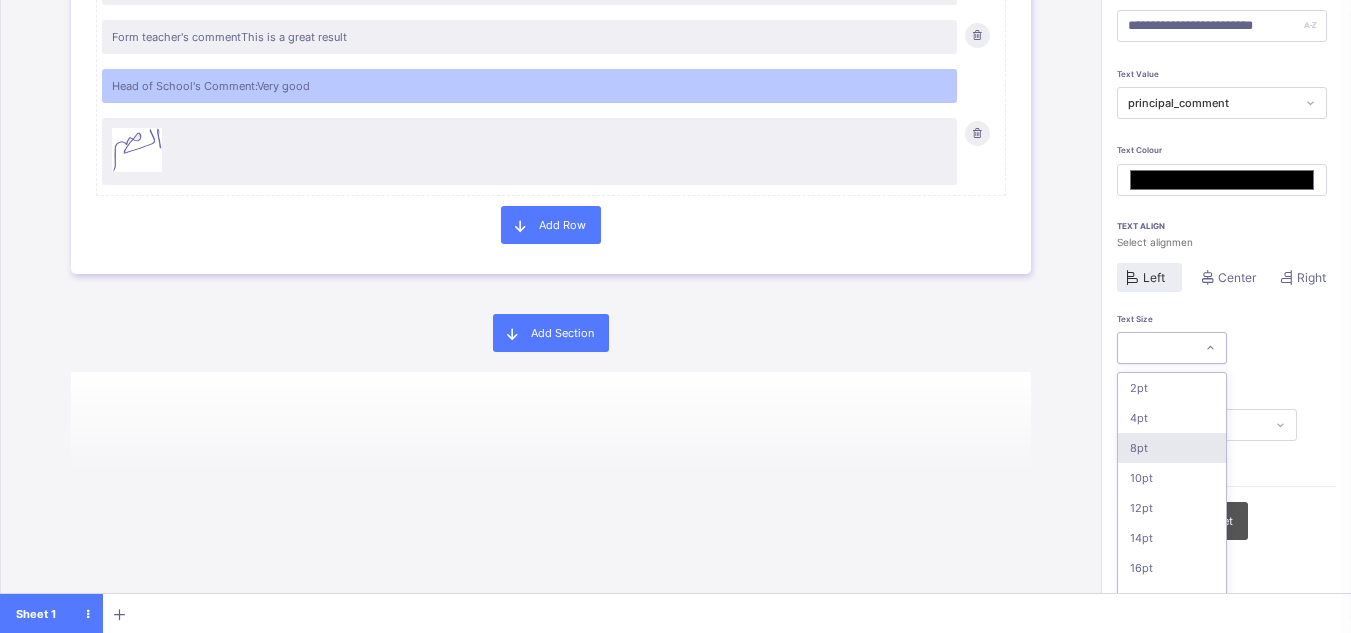 click on "8pt" at bounding box center (1172, 448) 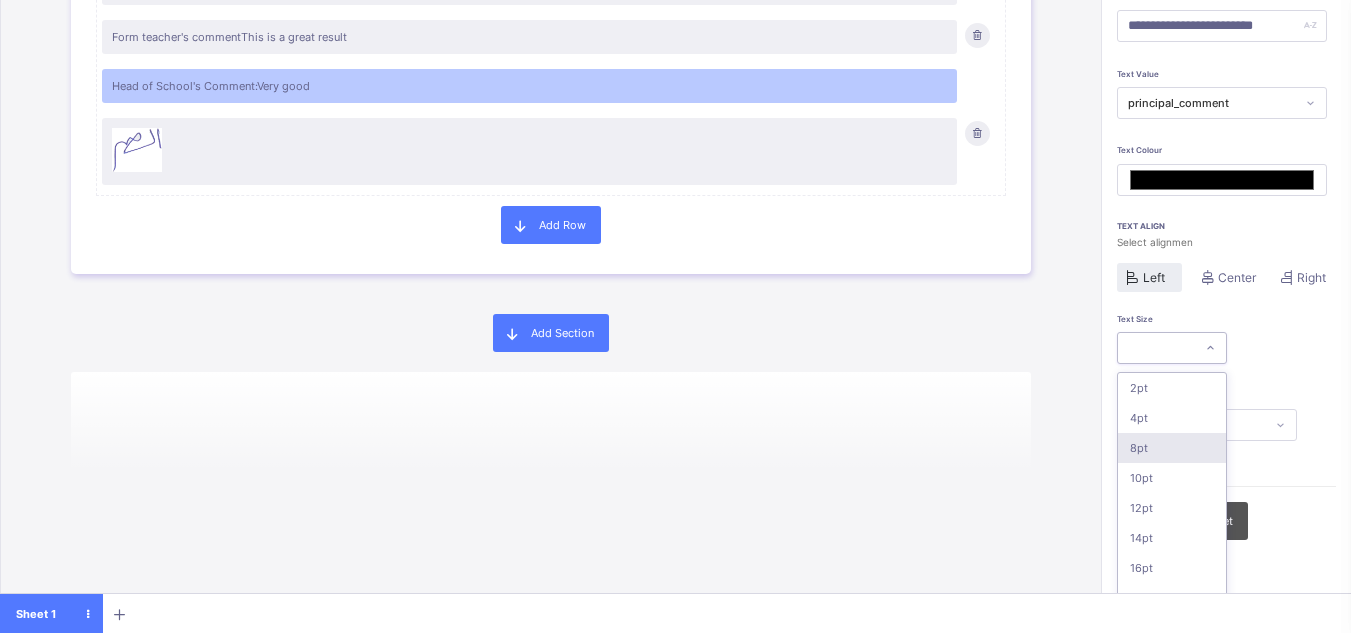 type on "*******" 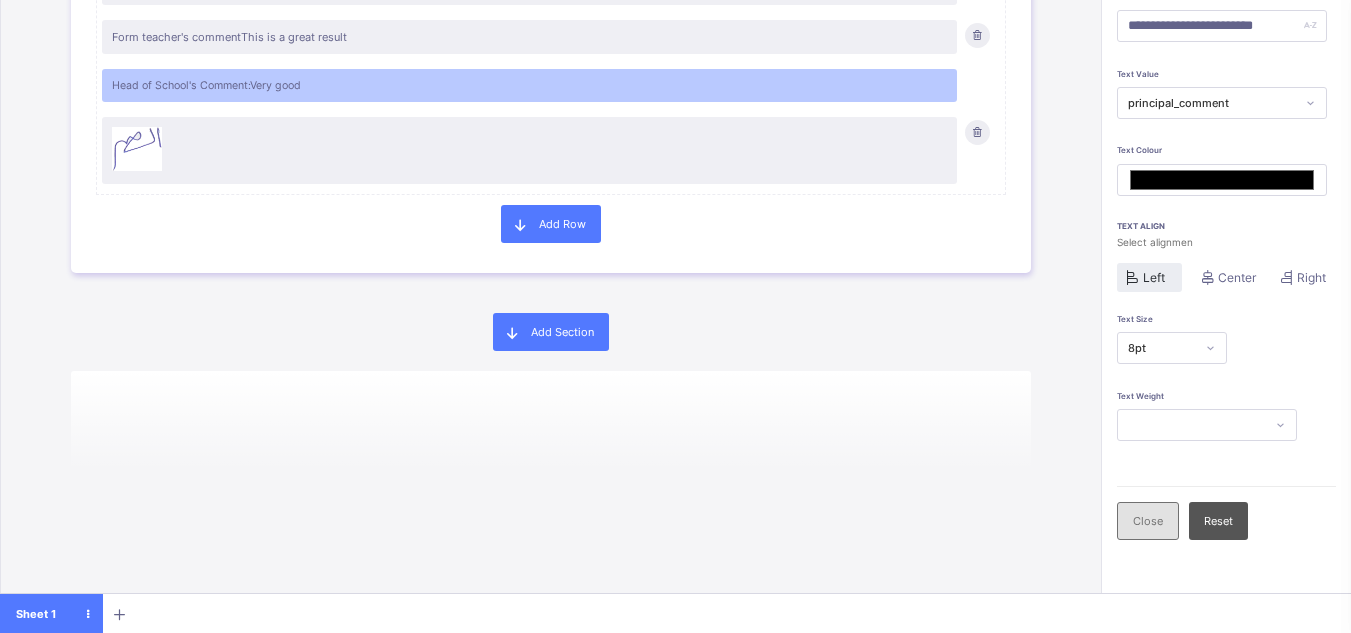 click on "Close" at bounding box center (1148, 521) 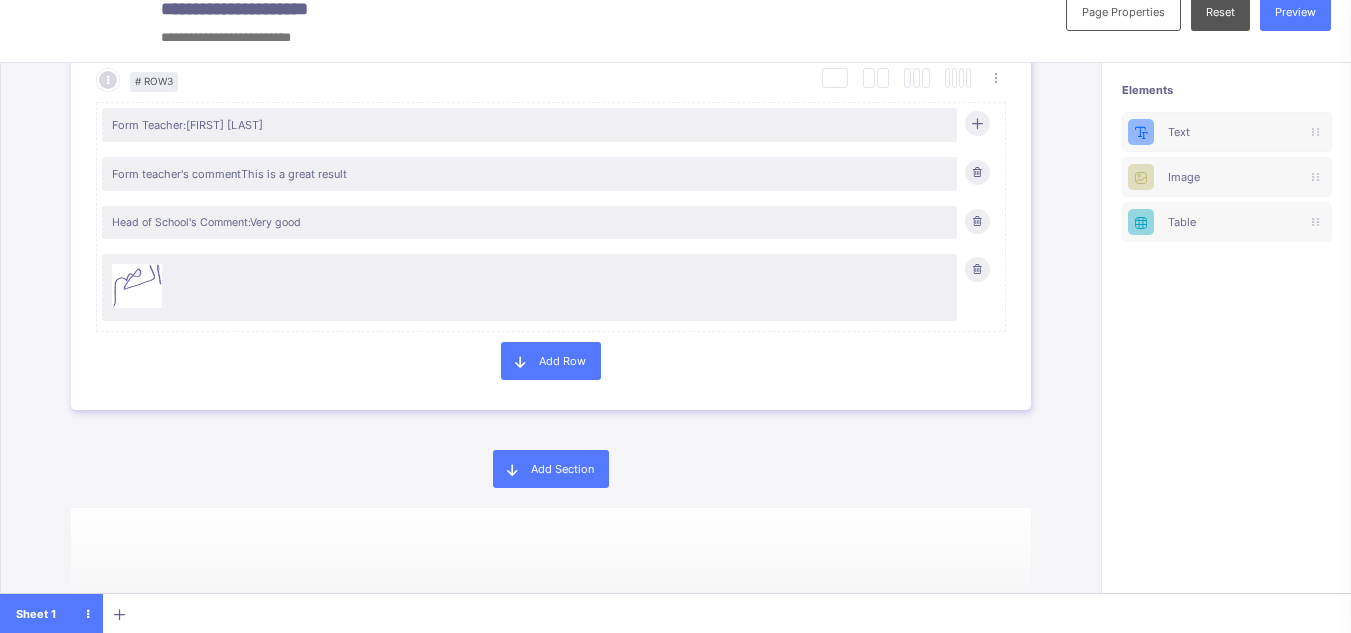scroll, scrollTop: 0, scrollLeft: 0, axis: both 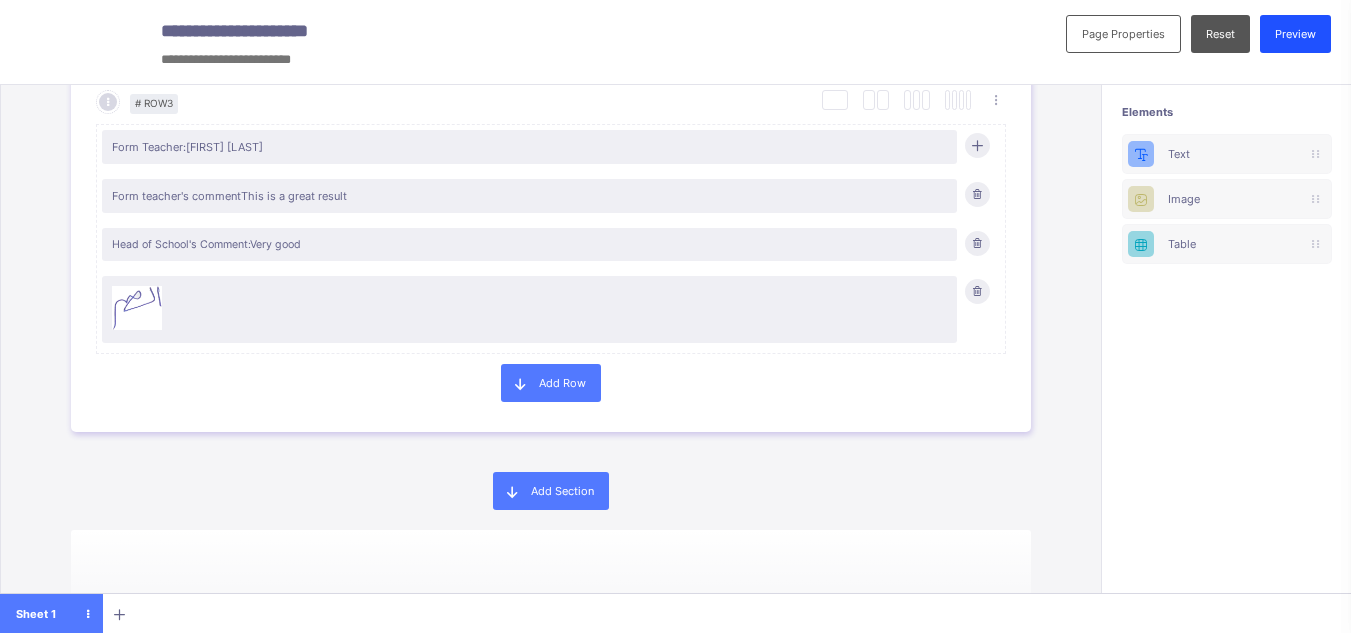 click on "Preview" at bounding box center [1295, 34] 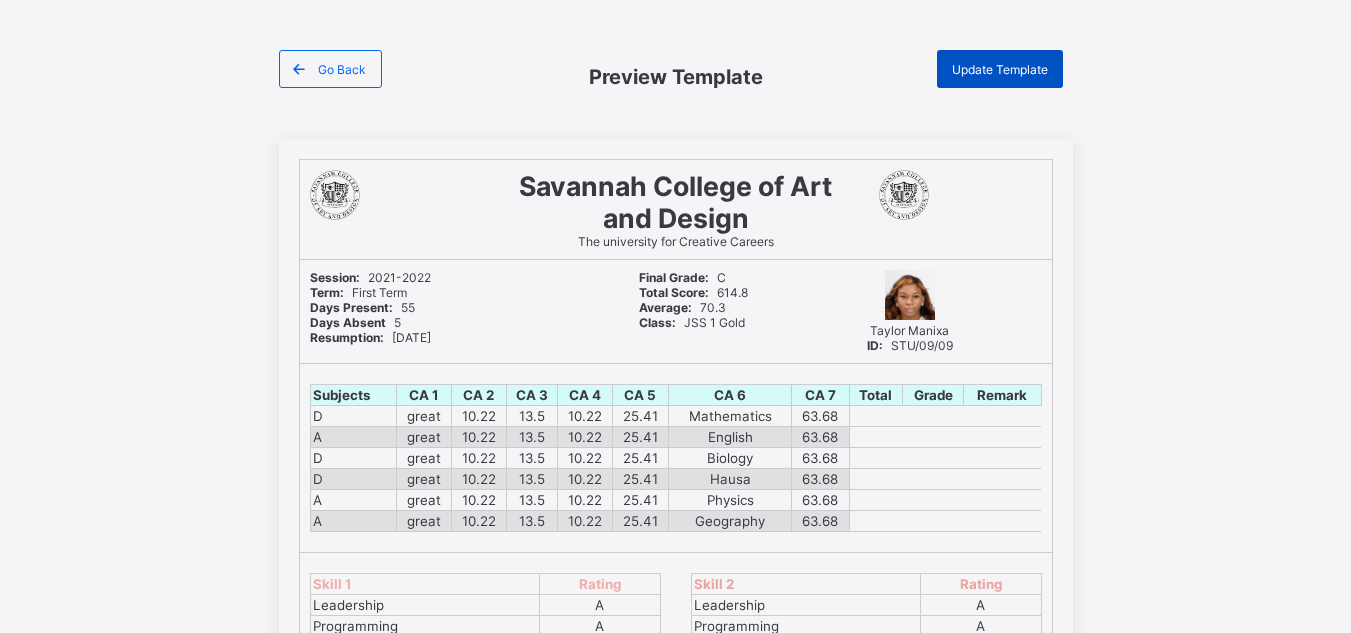 click on "Update Template" at bounding box center [1000, 69] 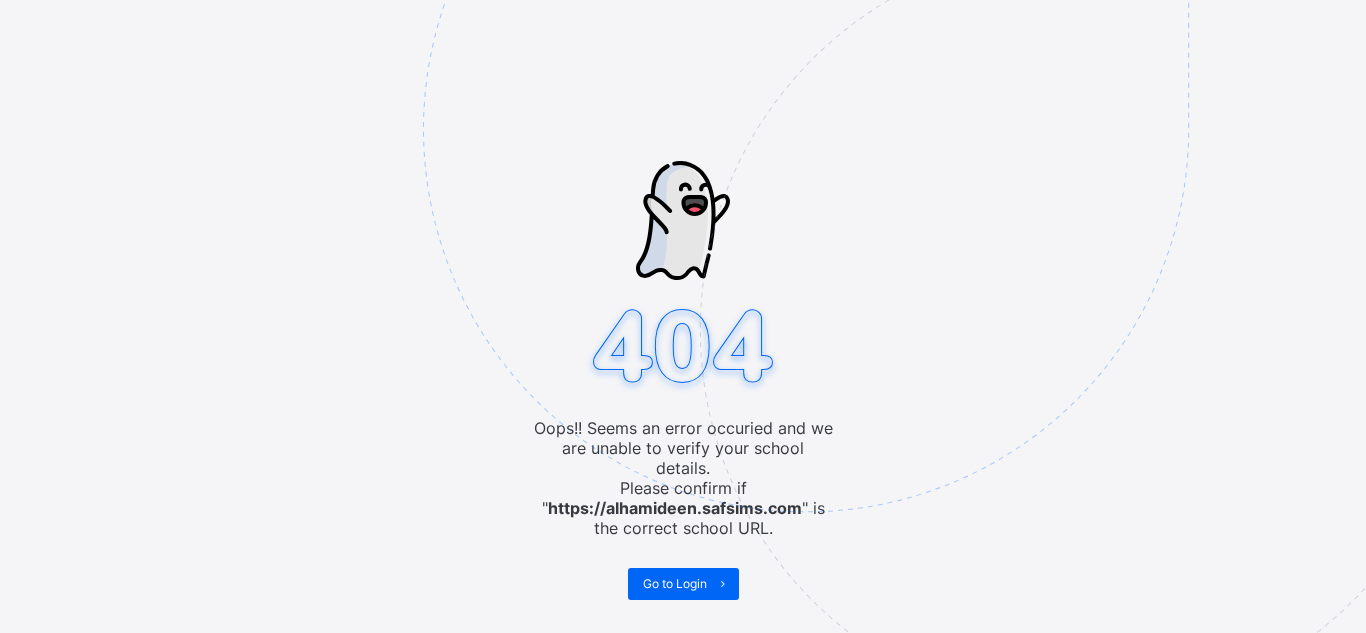 scroll, scrollTop: 0, scrollLeft: 0, axis: both 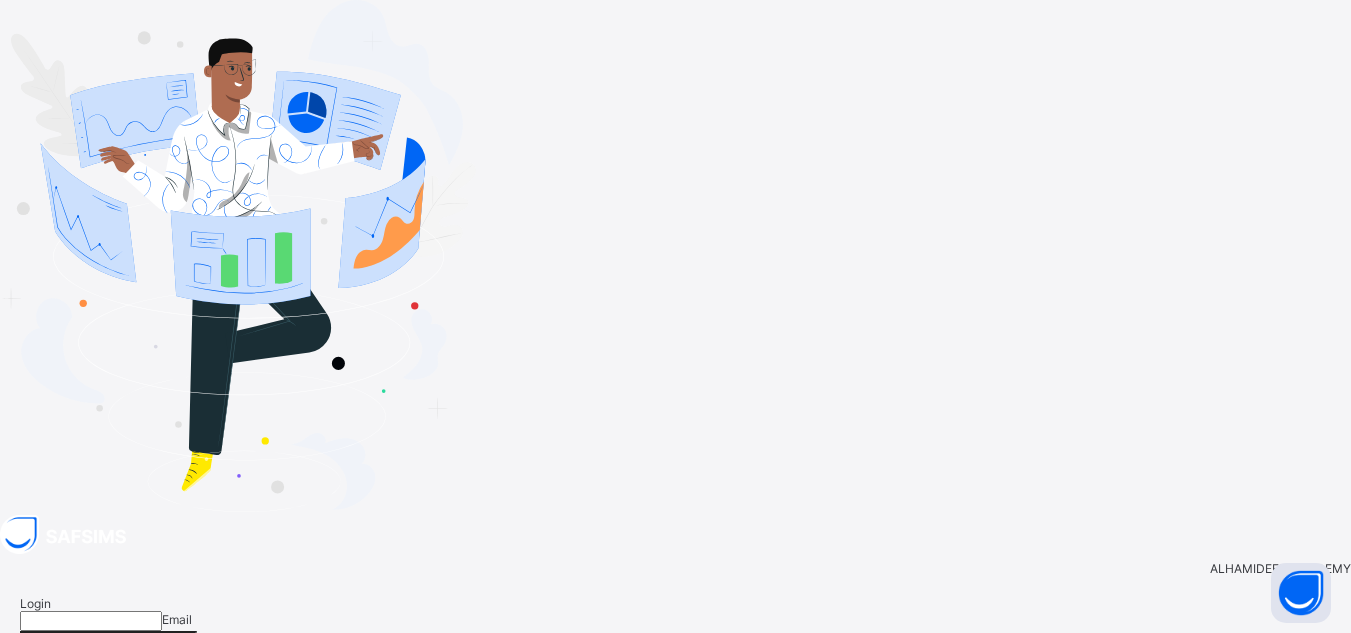 type on "**********" 